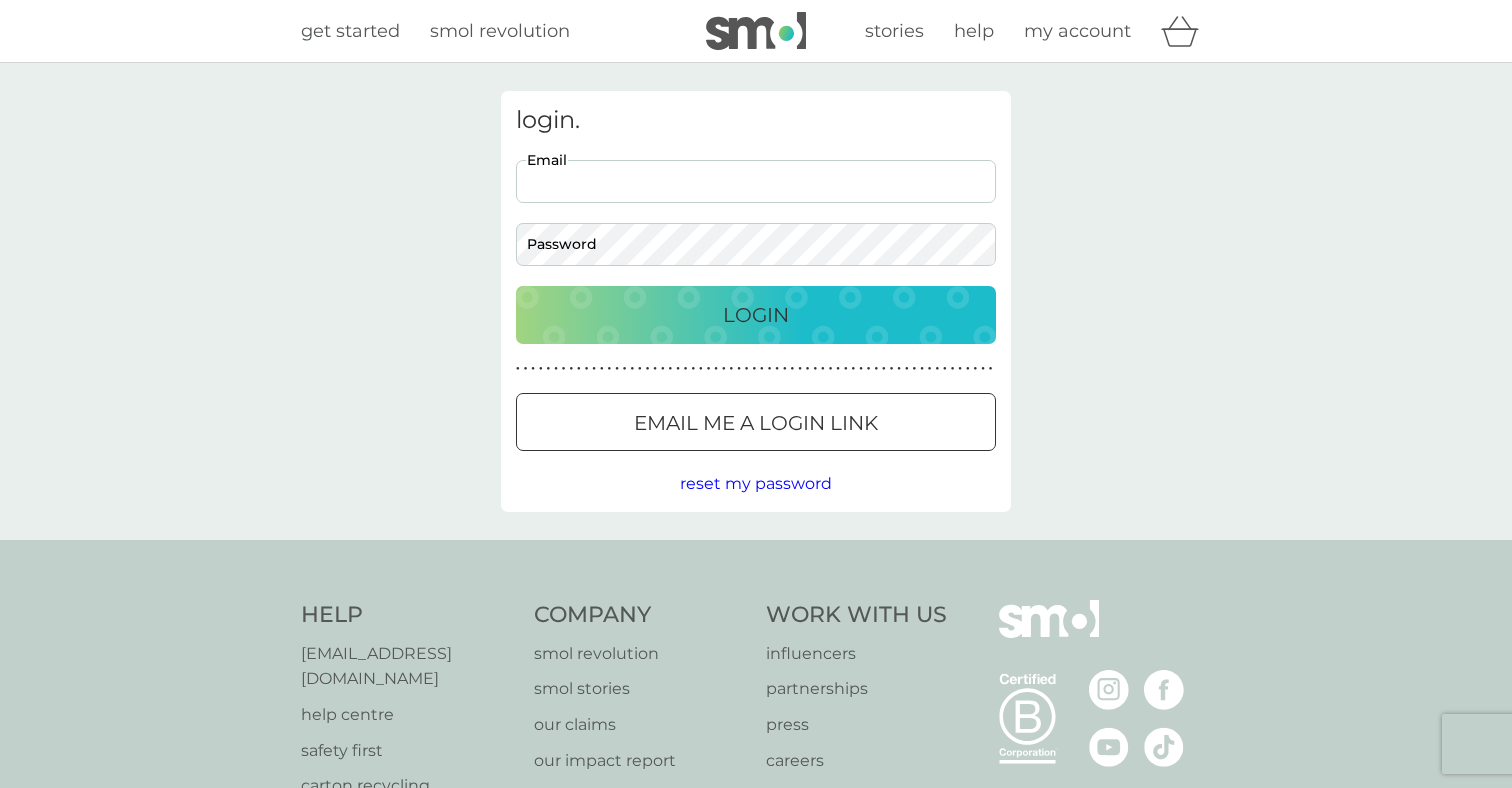 scroll, scrollTop: 0, scrollLeft: 0, axis: both 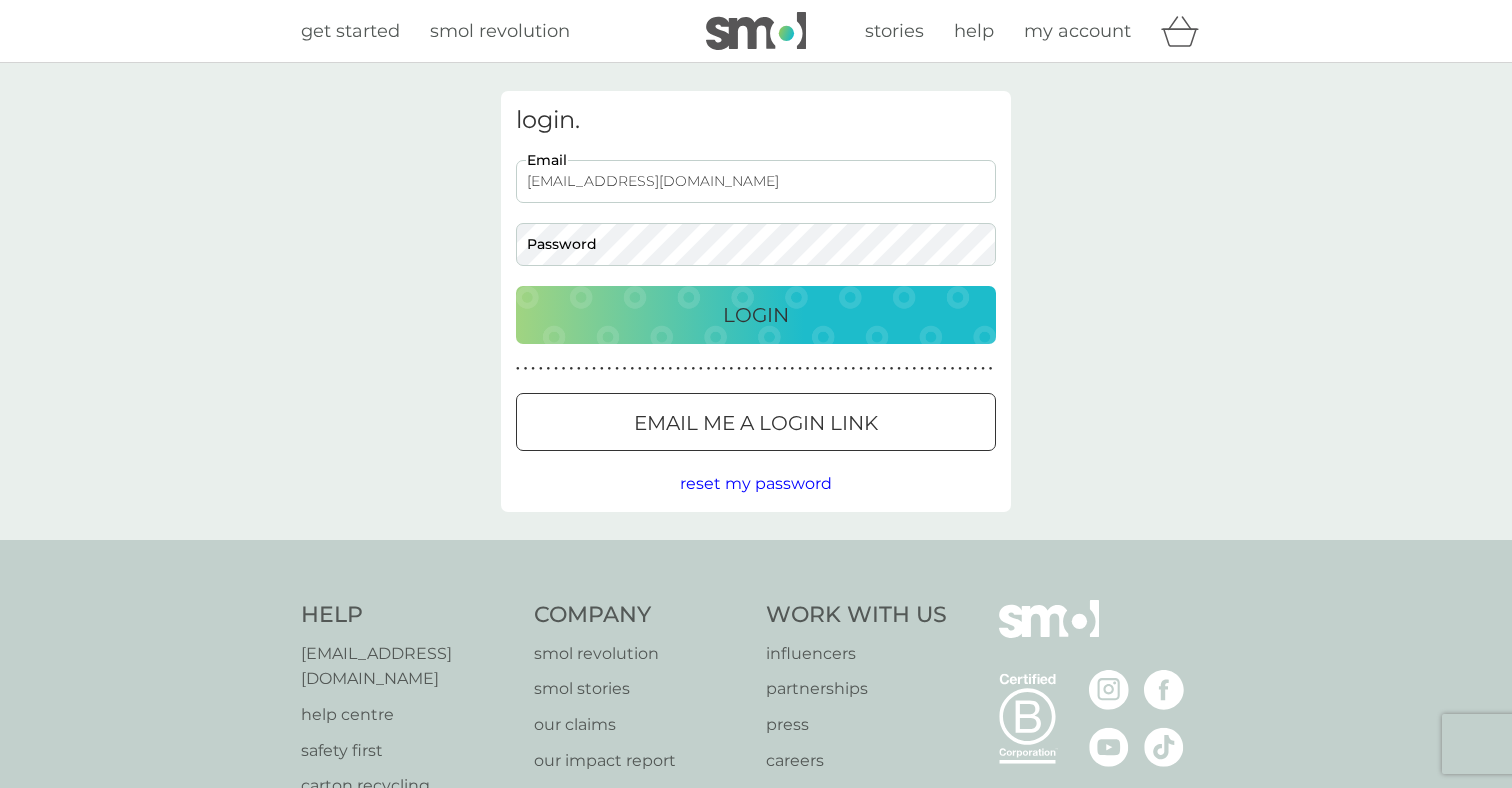 click on "Login" at bounding box center (756, 315) 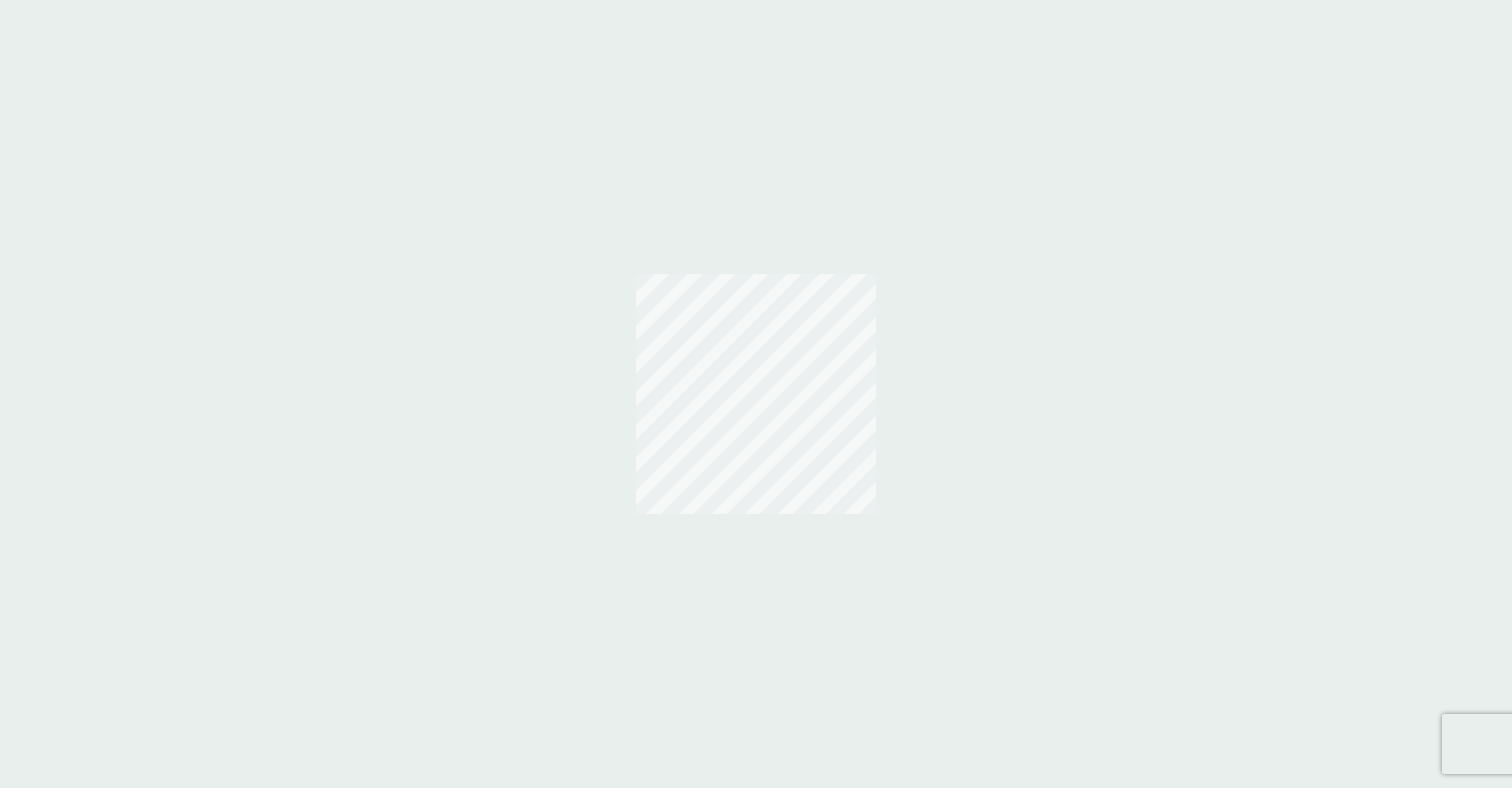 scroll, scrollTop: 0, scrollLeft: 0, axis: both 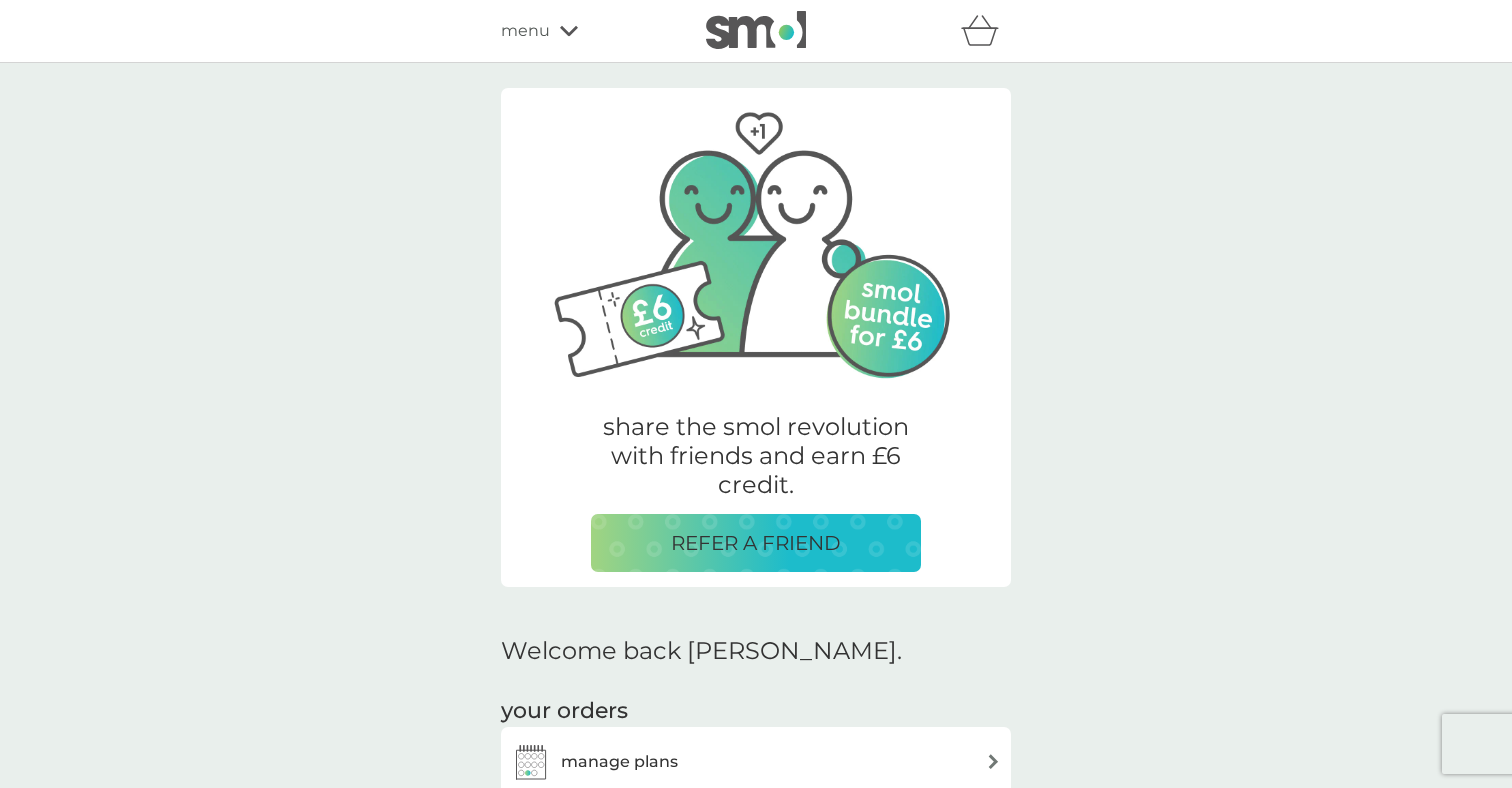 click on "refer a friend & you BOTH save smol impact smol shop your smol plans your upcoming orders your details order history logout menu" at bounding box center (756, 31) 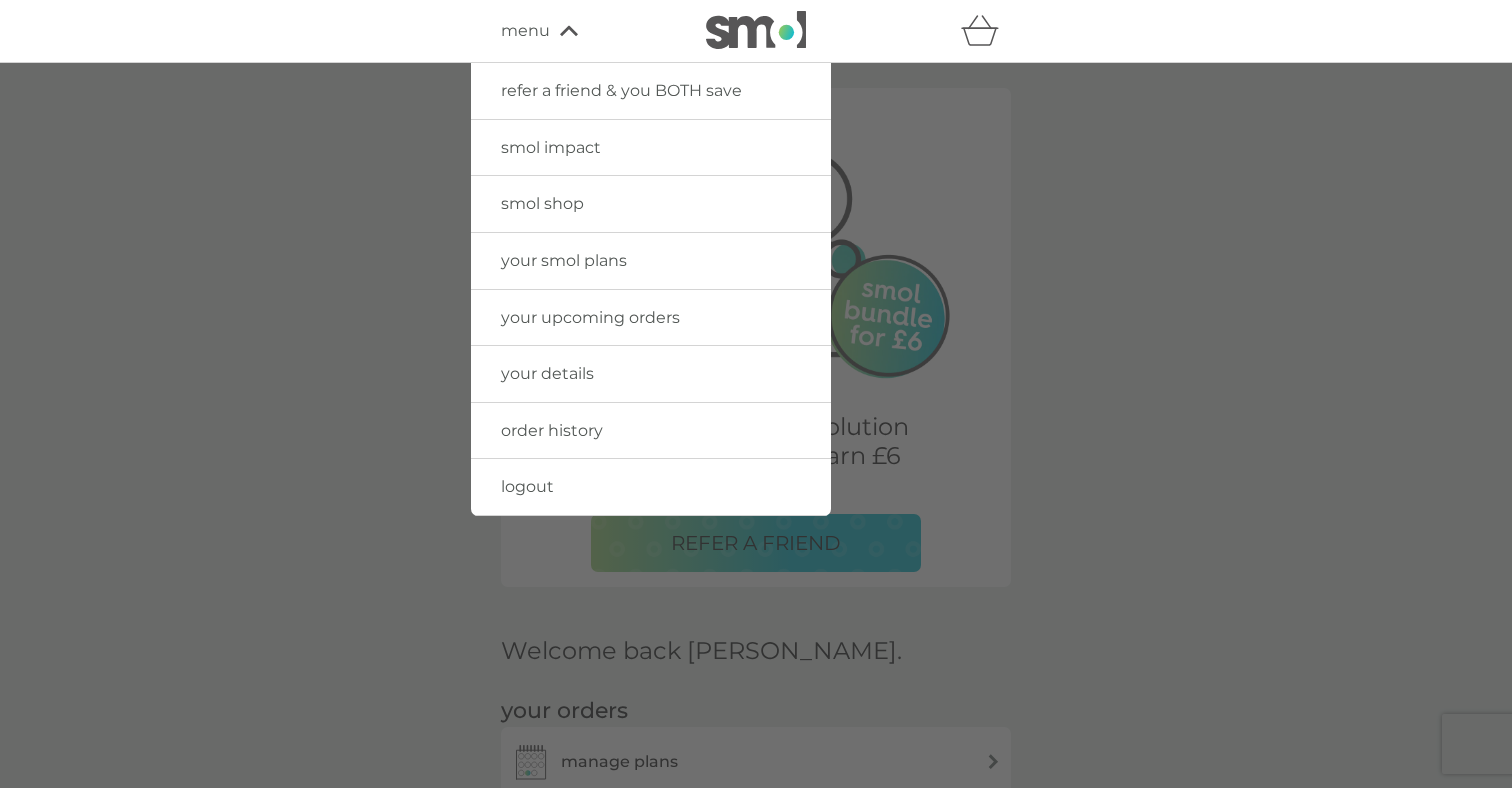 click on "smol shop" at bounding box center (542, 203) 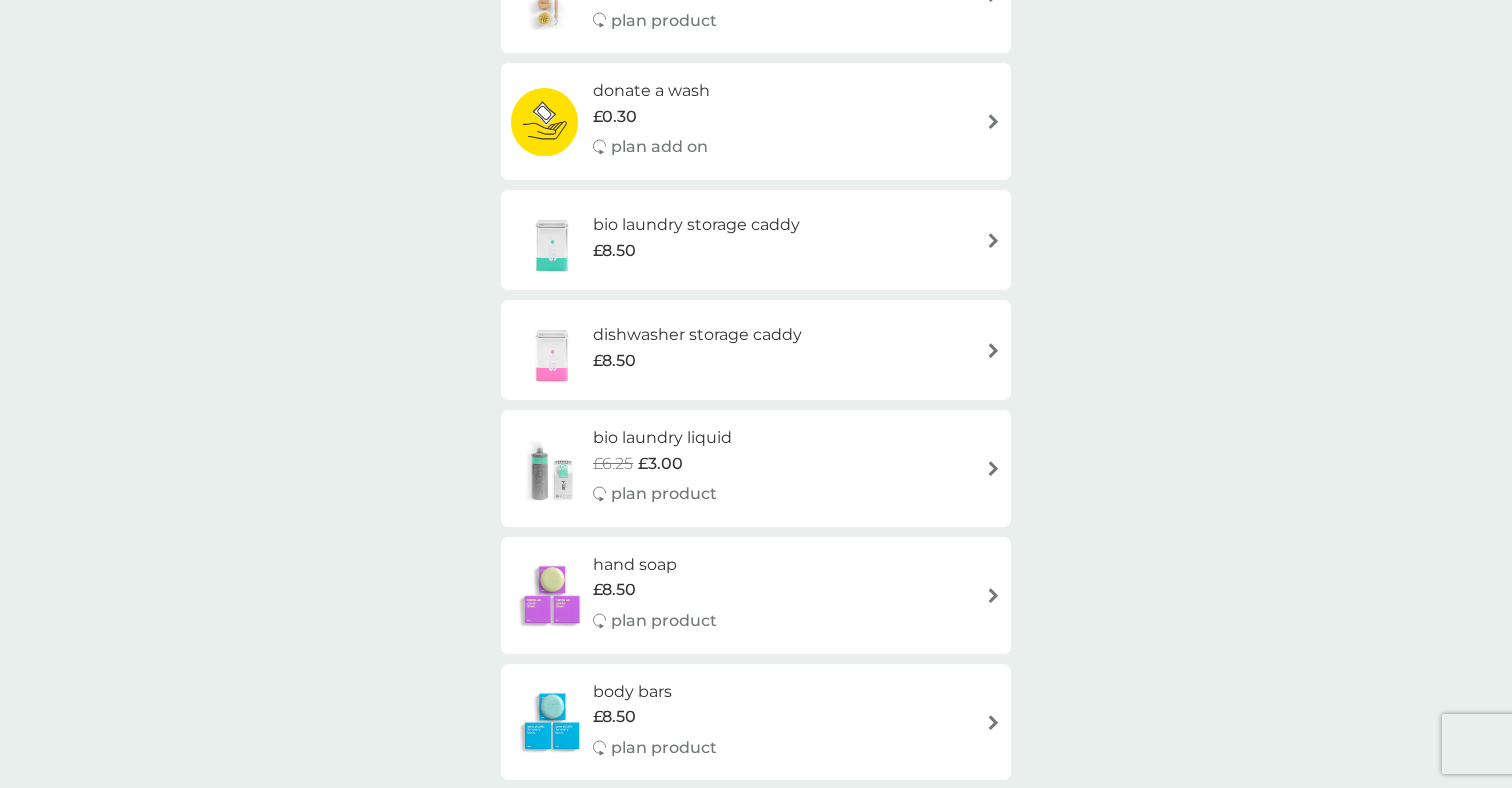 scroll, scrollTop: 1407, scrollLeft: 0, axis: vertical 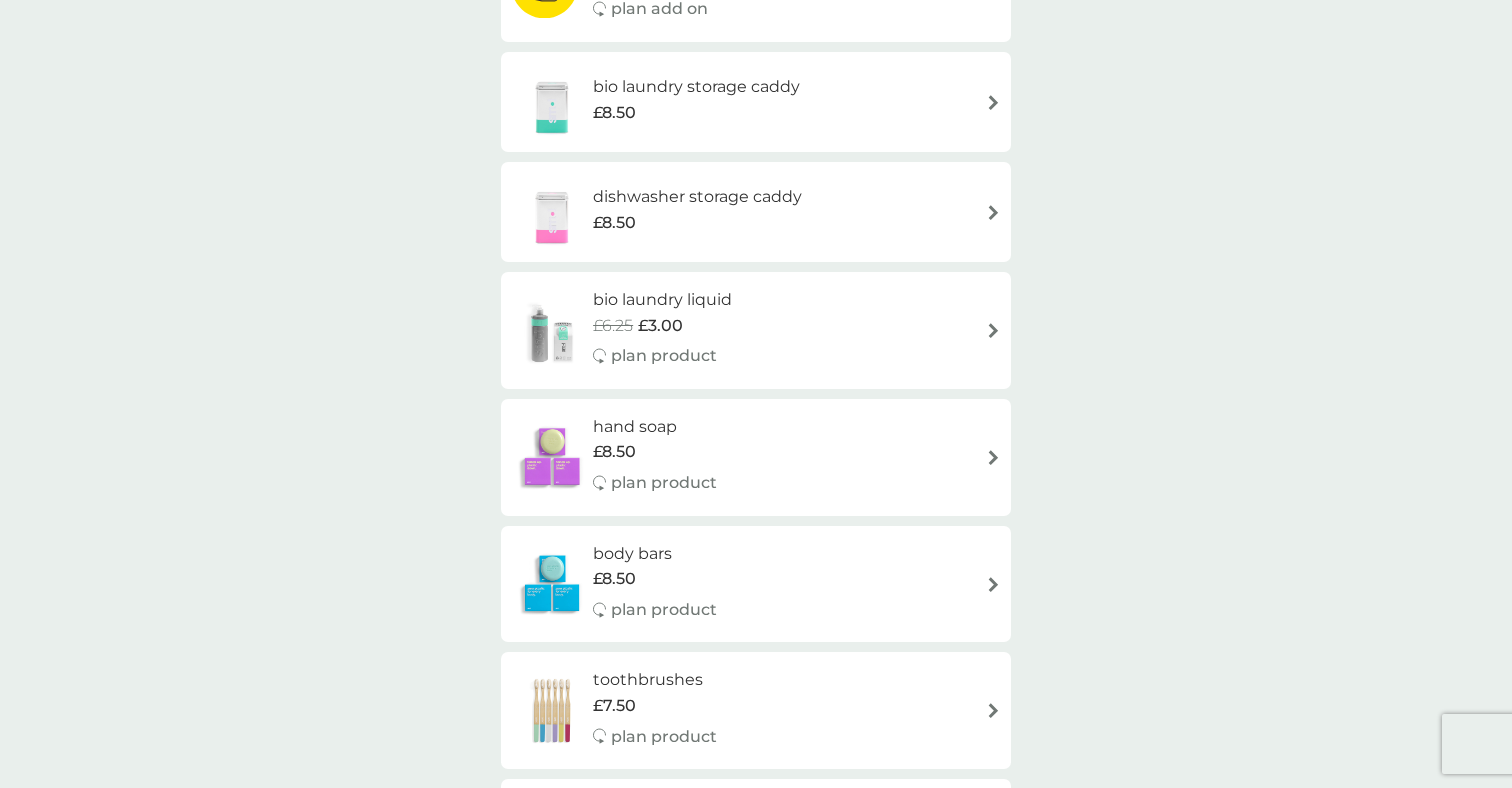 click on "bio laundry liquid £6.25 £3.00 plan product" at bounding box center (672, 330) 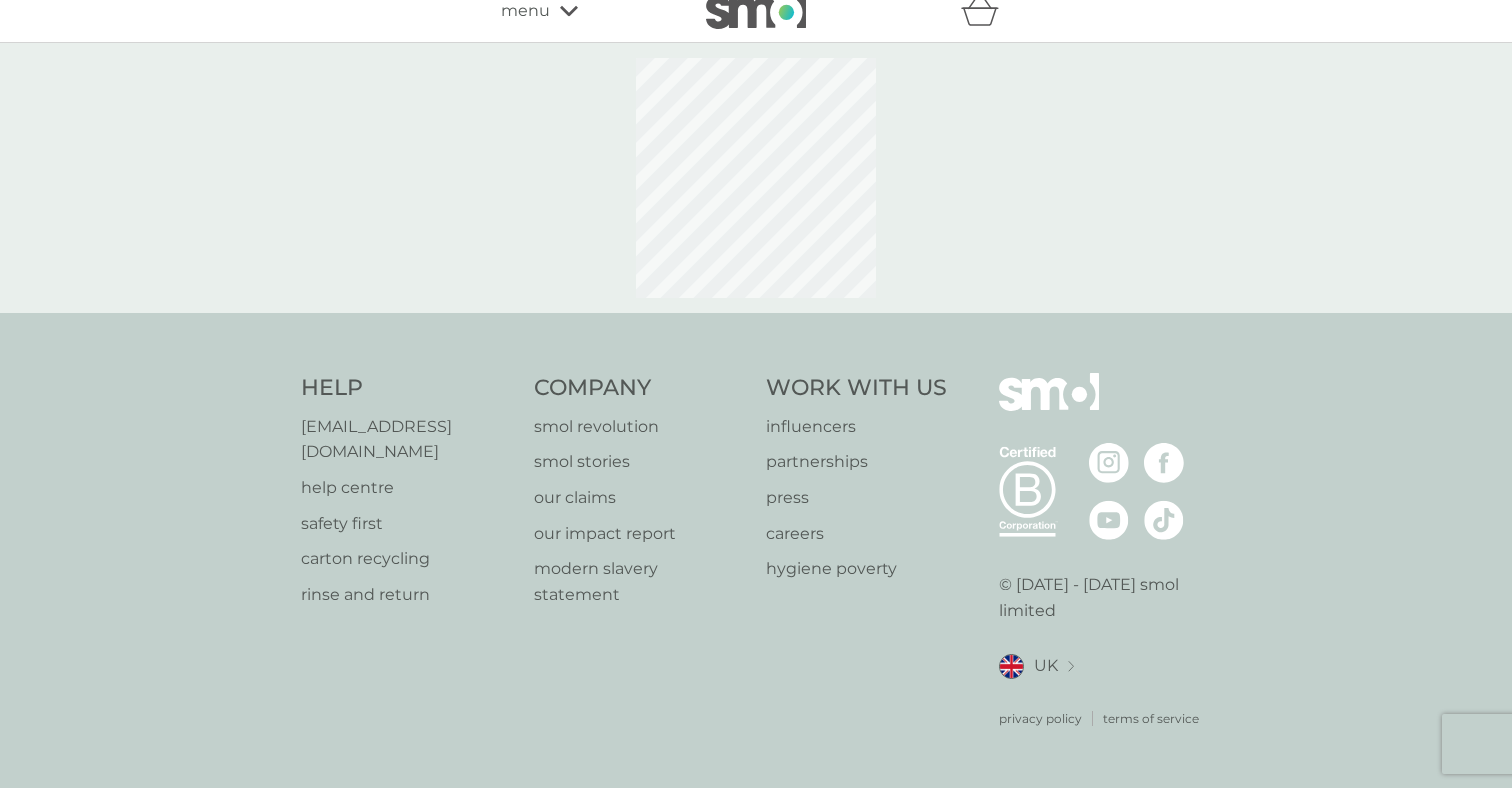 scroll, scrollTop: 0, scrollLeft: 0, axis: both 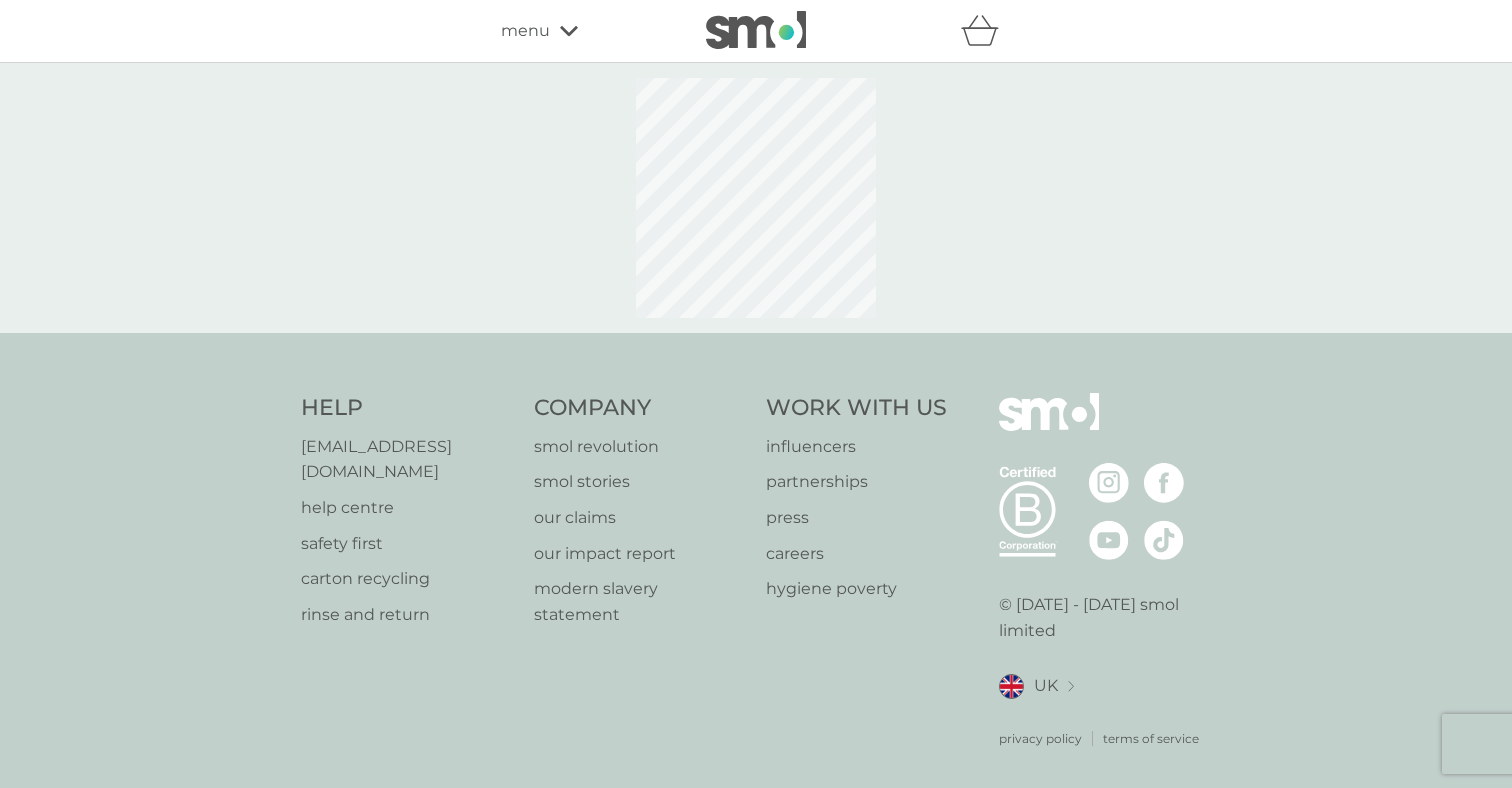 select on "91" 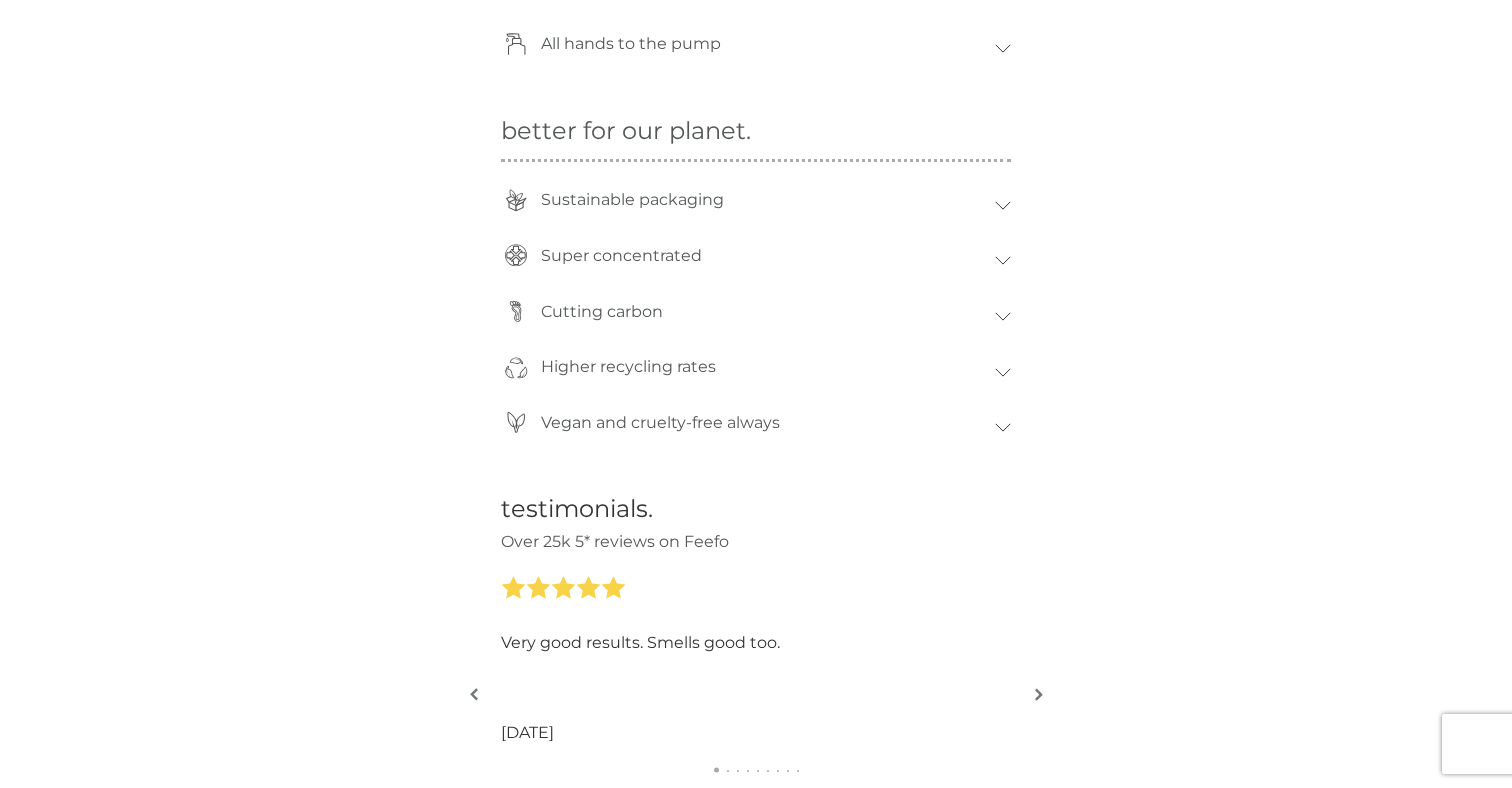 scroll, scrollTop: 1702, scrollLeft: 0, axis: vertical 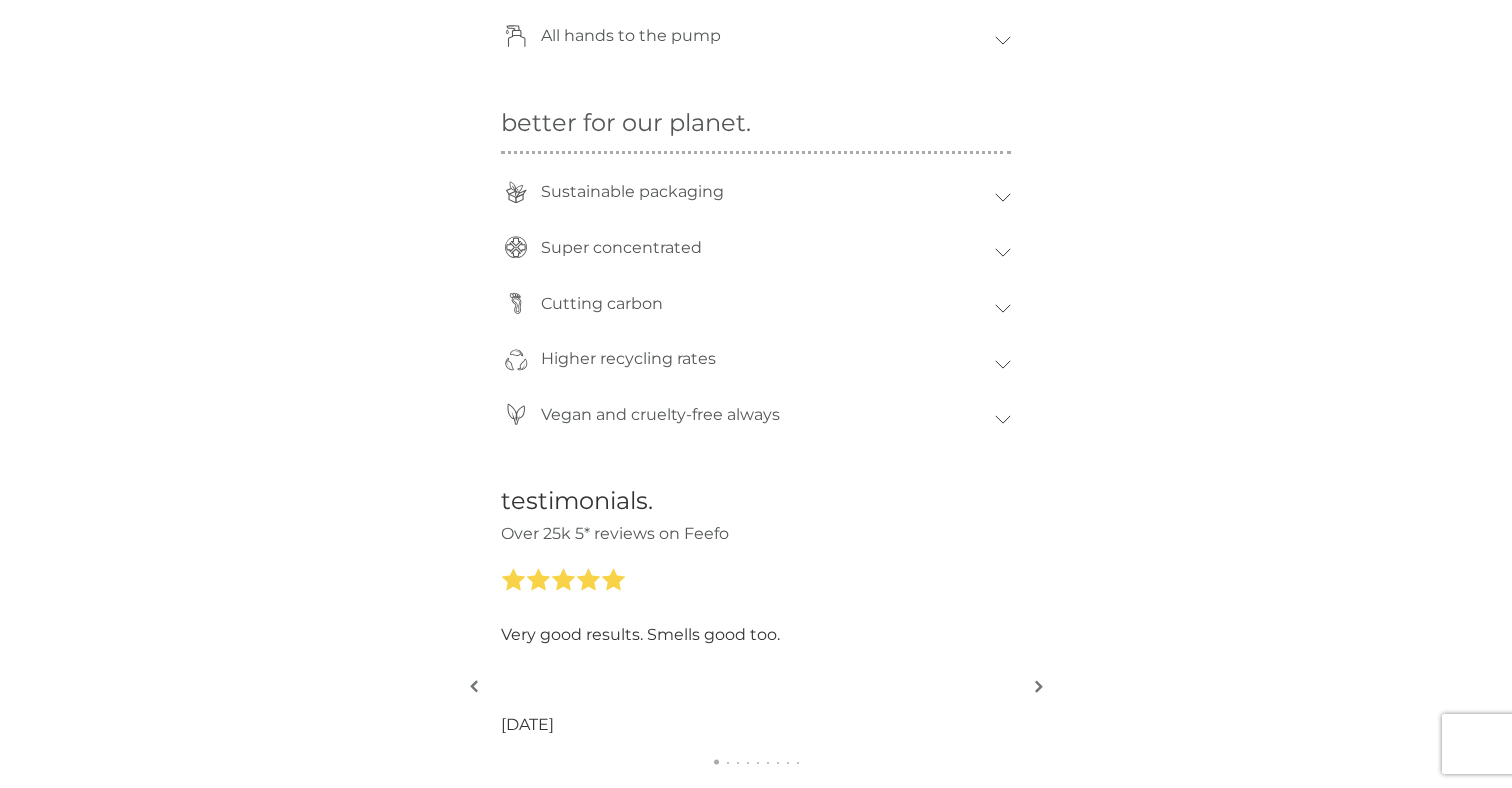 click on "Vegan and cruelty-free always" at bounding box center (756, 420) 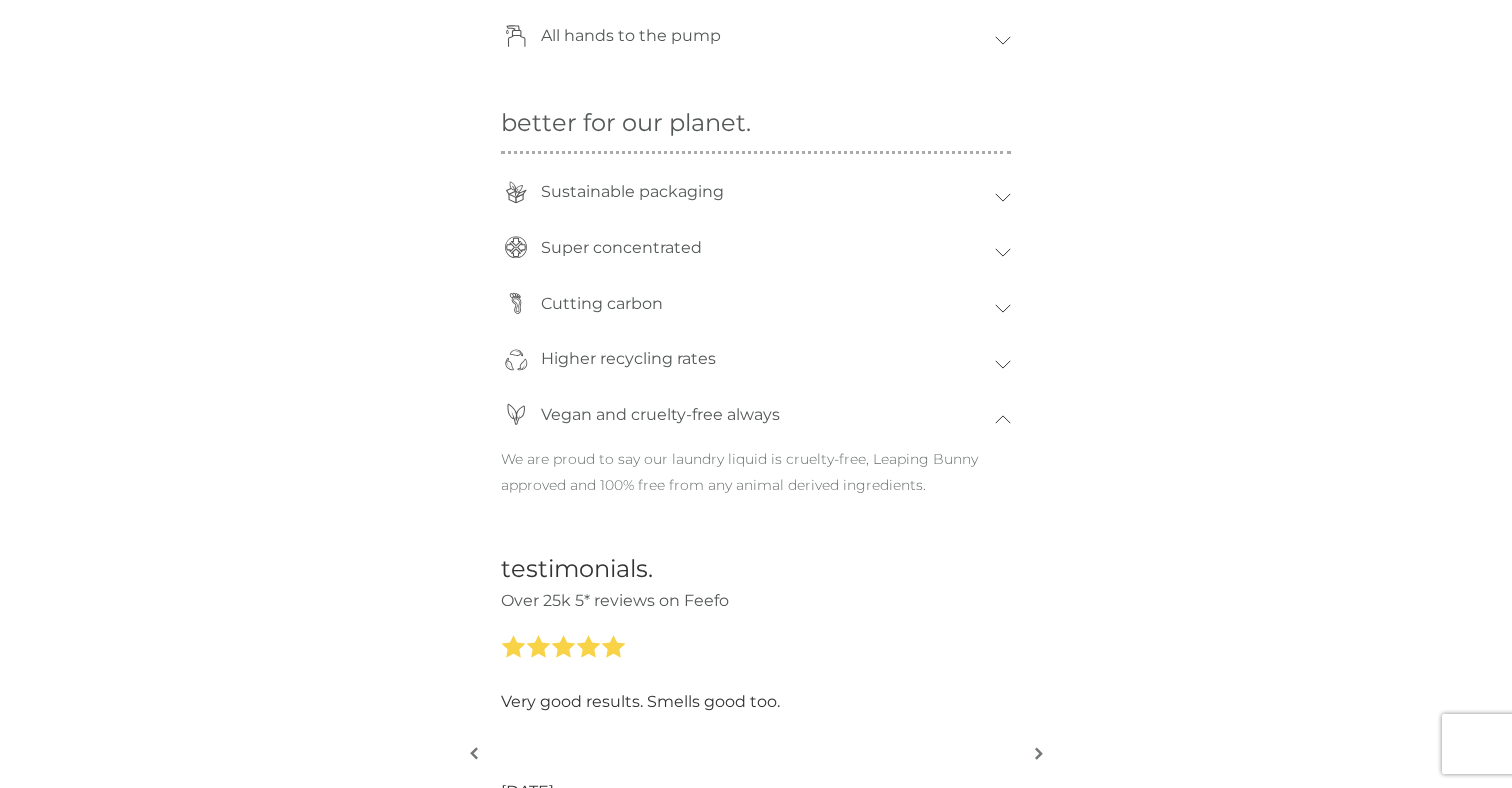 click on "Vegan and cruelty-free always" at bounding box center (756, 420) 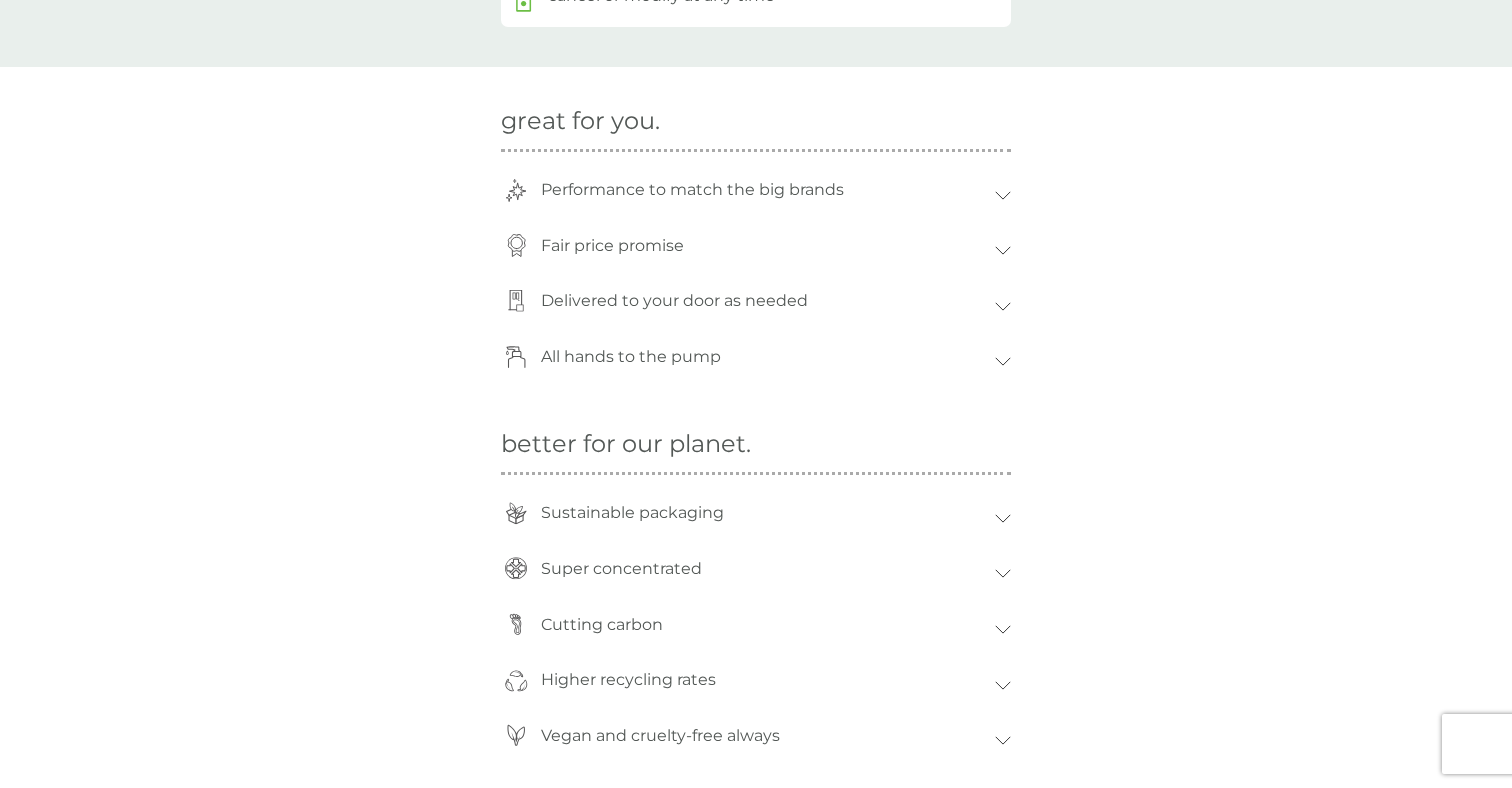 scroll, scrollTop: 1370, scrollLeft: 0, axis: vertical 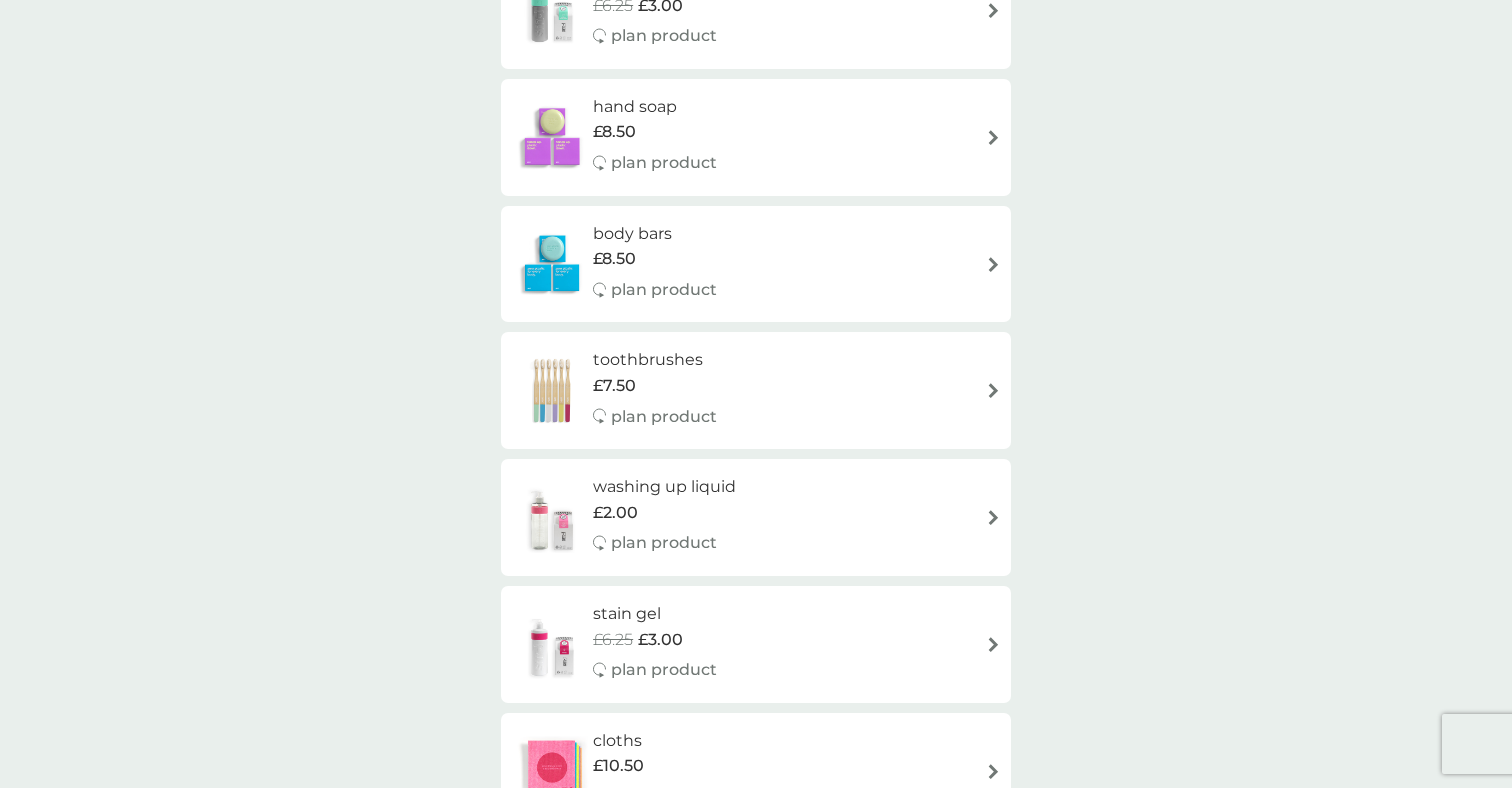 click on "washing up liquid £2.00 plan product" at bounding box center [756, 517] 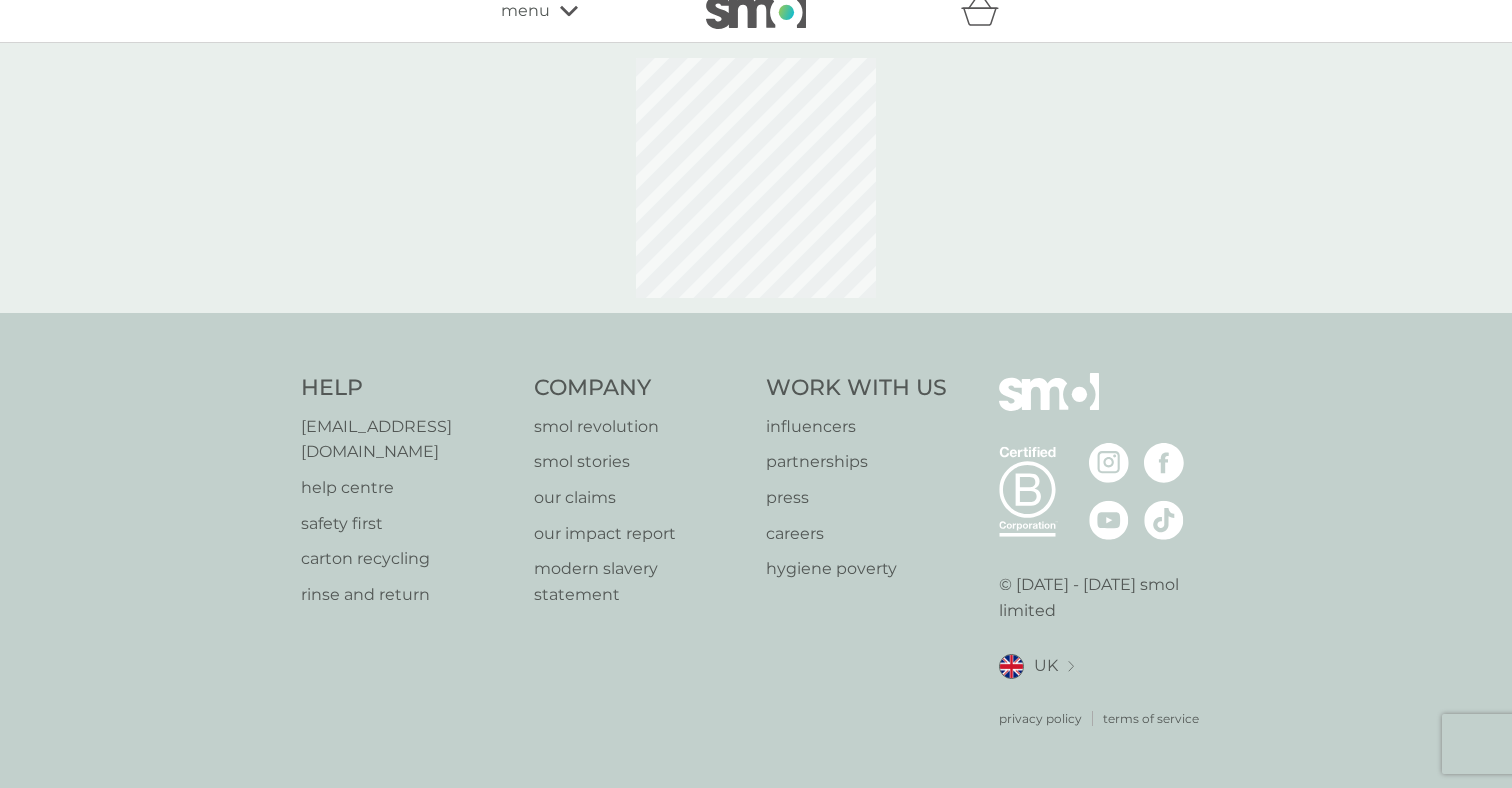 scroll, scrollTop: 0, scrollLeft: 0, axis: both 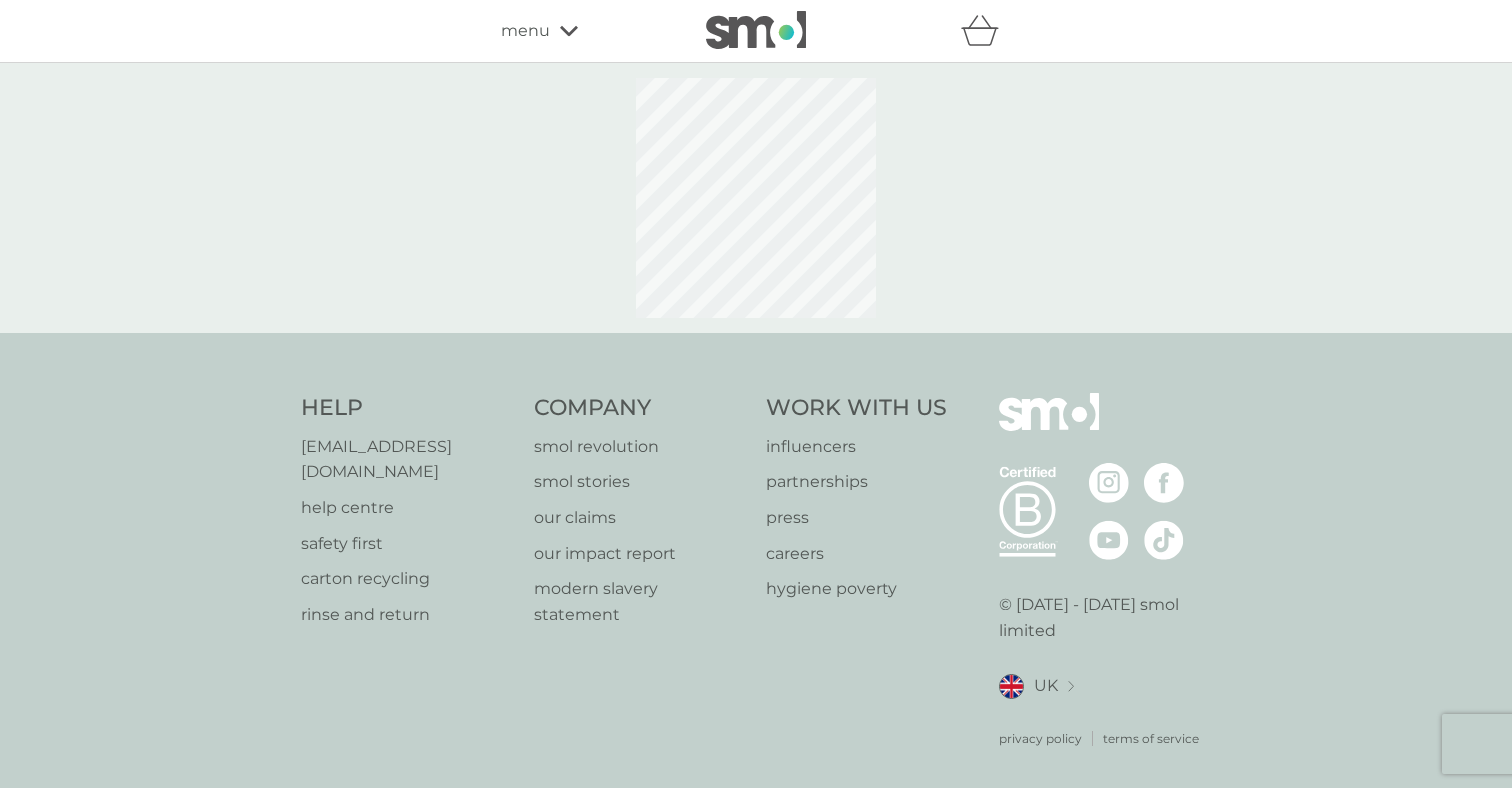 select on "112" 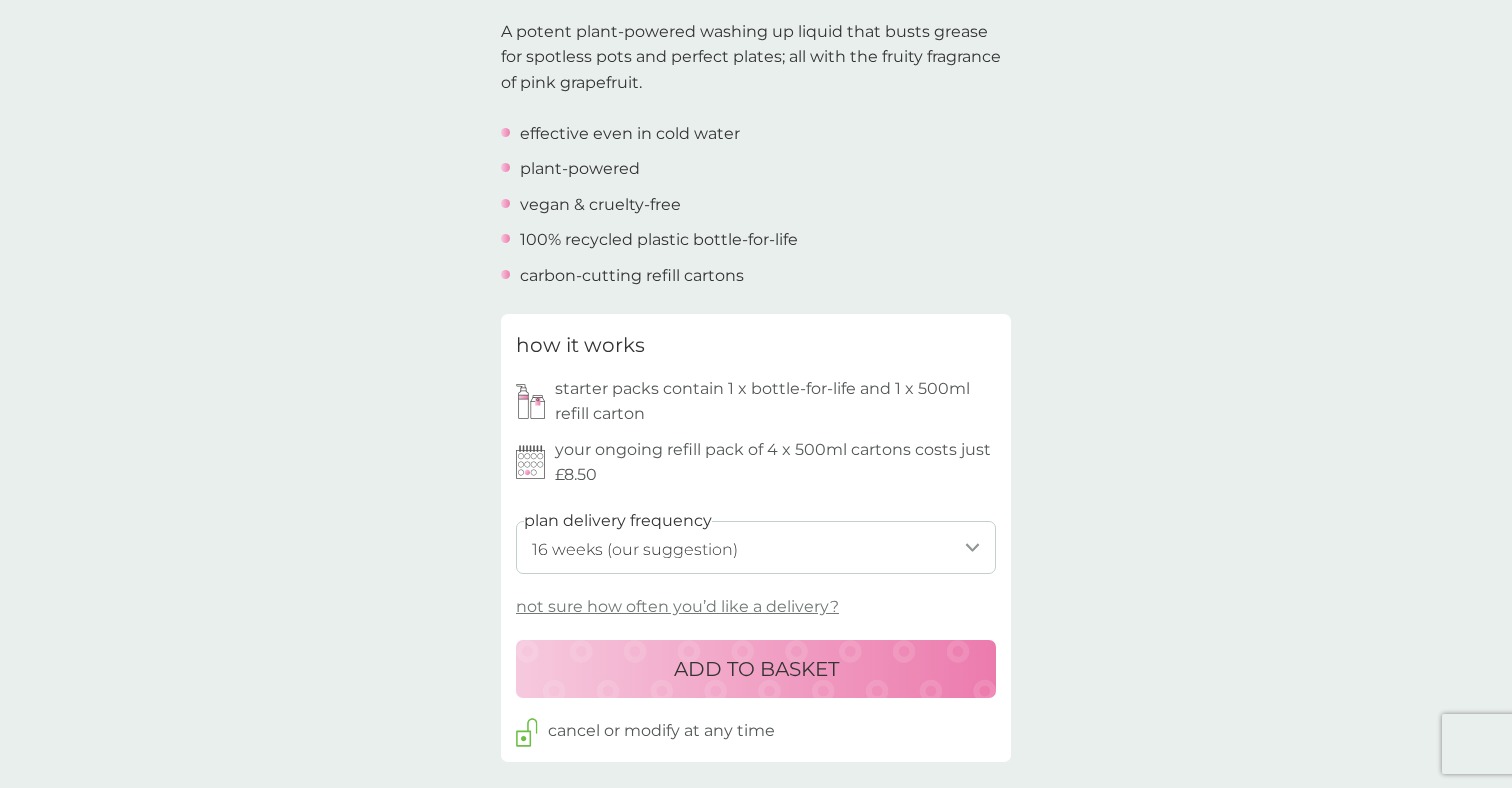 scroll, scrollTop: 655, scrollLeft: 0, axis: vertical 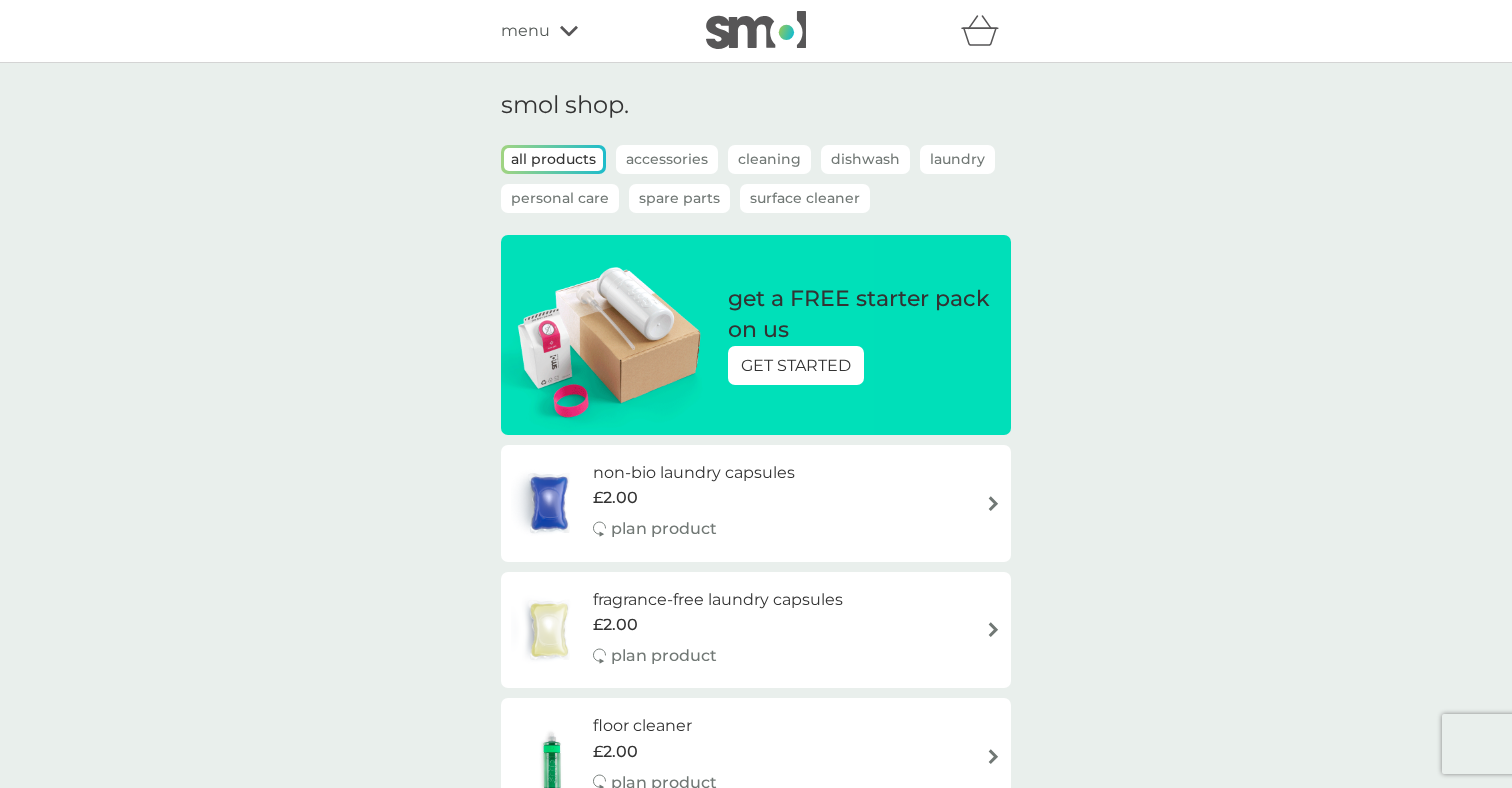 click on "get a FREE starter pack on us GET STARTED" at bounding box center [756, 335] 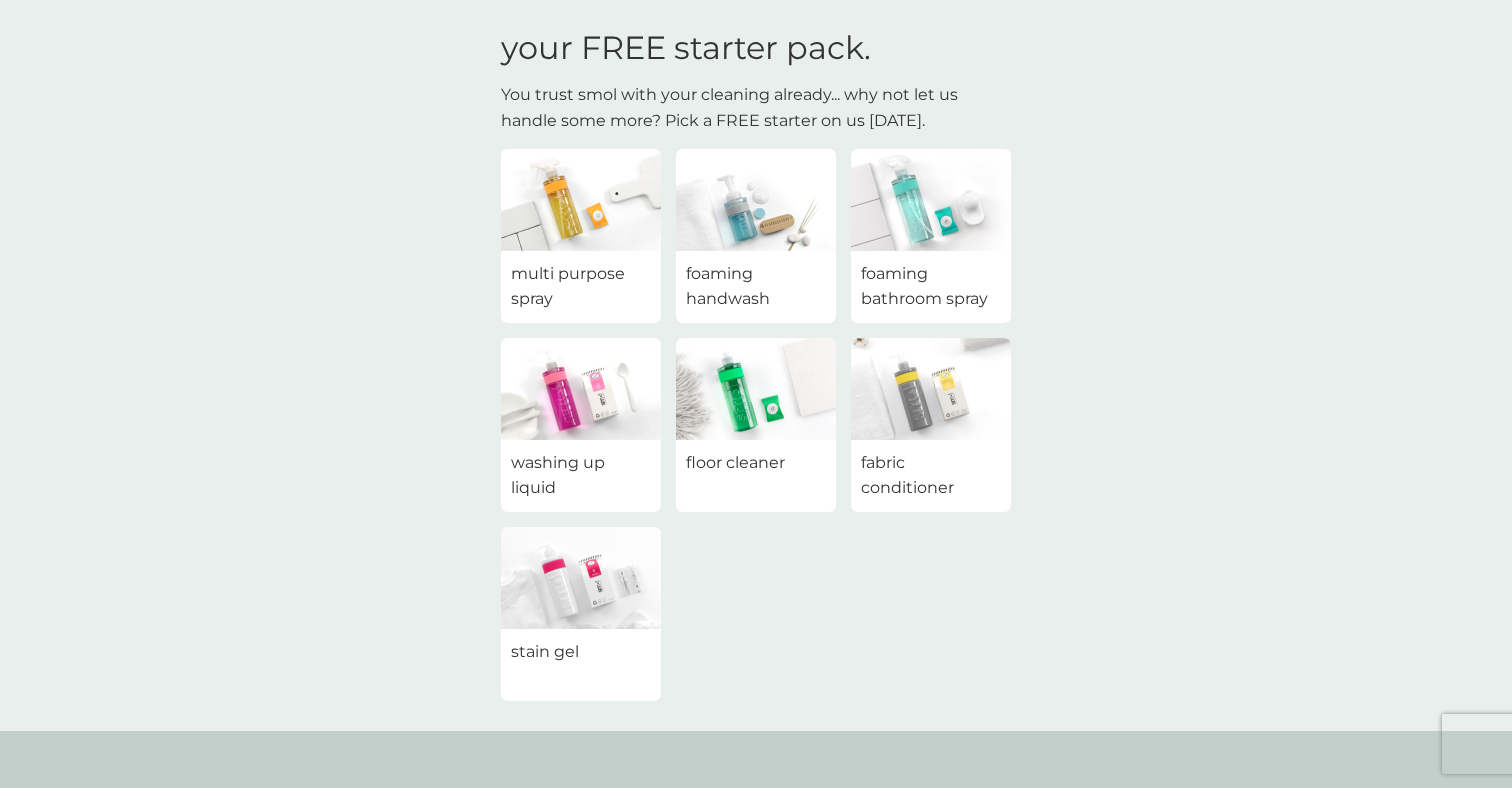 scroll, scrollTop: 64, scrollLeft: 0, axis: vertical 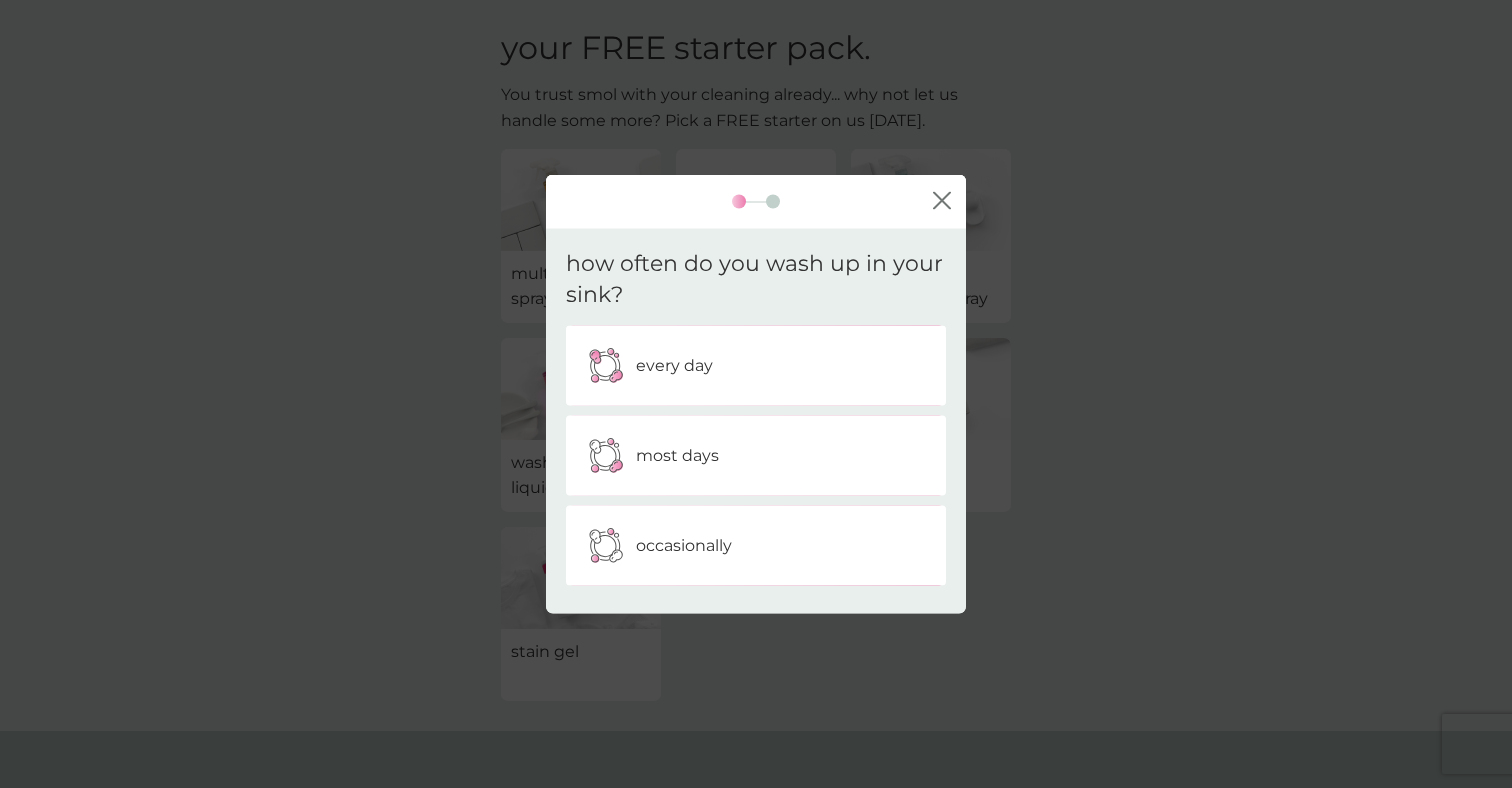 click 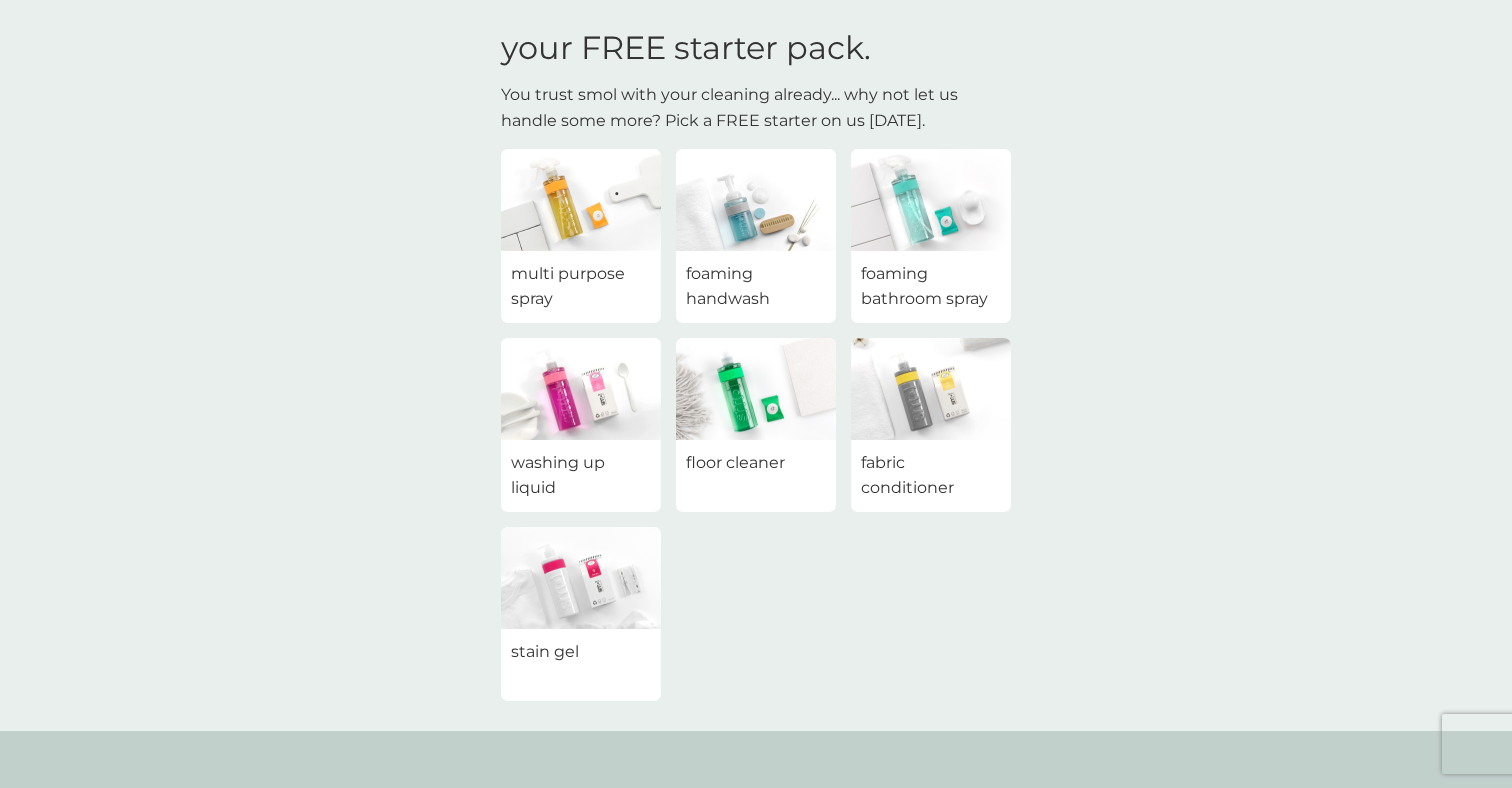 click at bounding box center [581, 200] 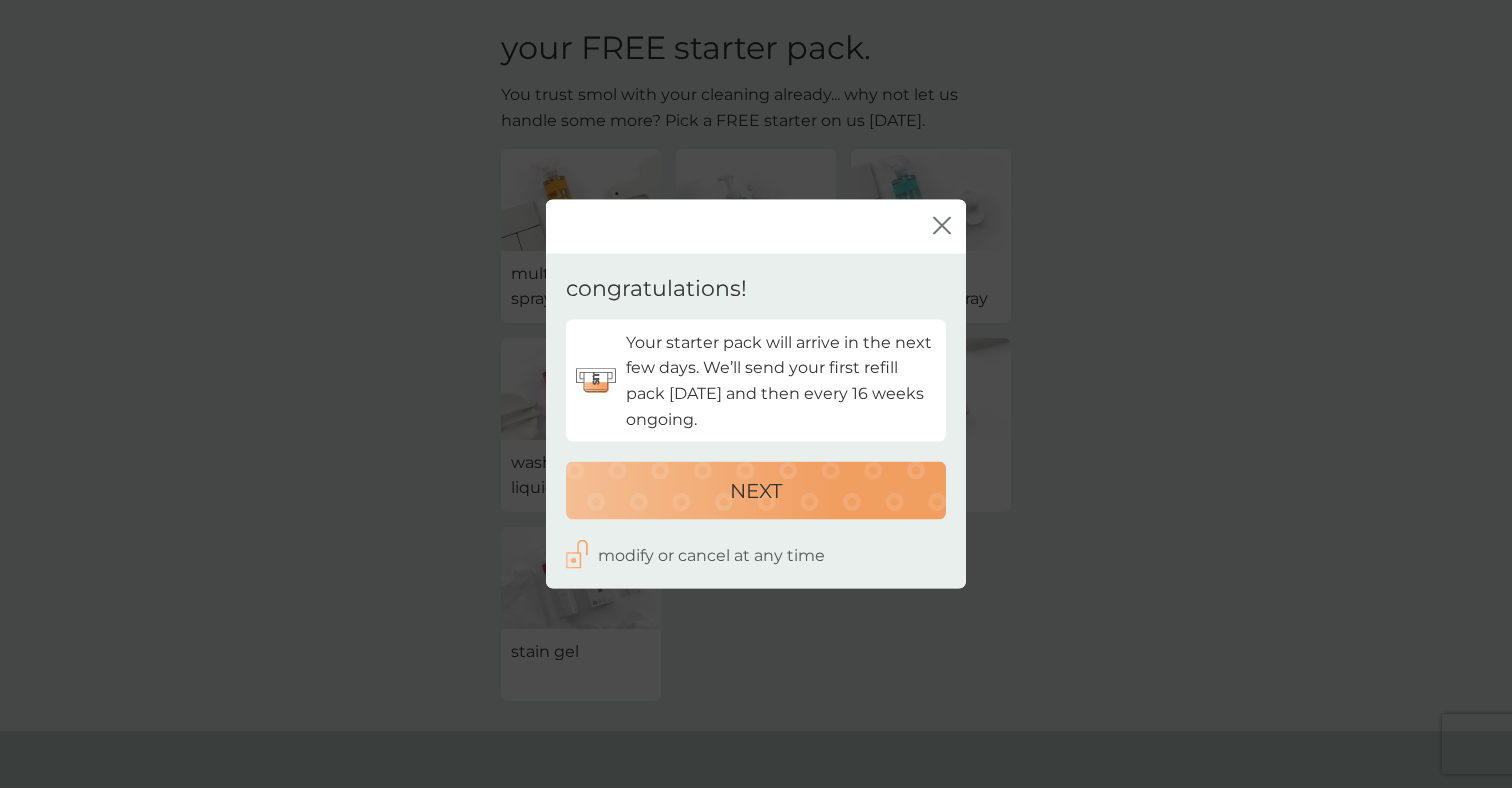 click on "close" 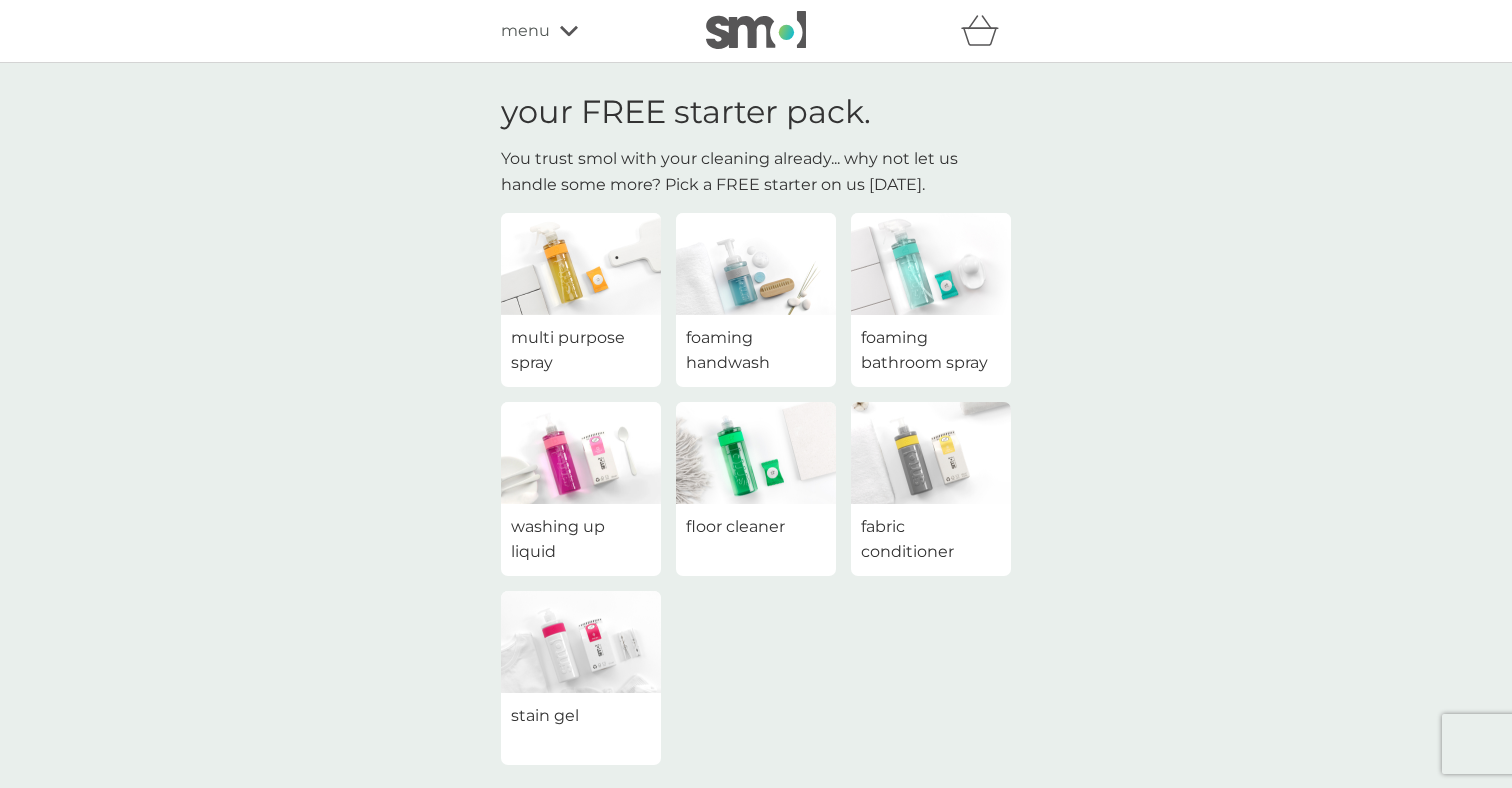 scroll, scrollTop: 0, scrollLeft: 0, axis: both 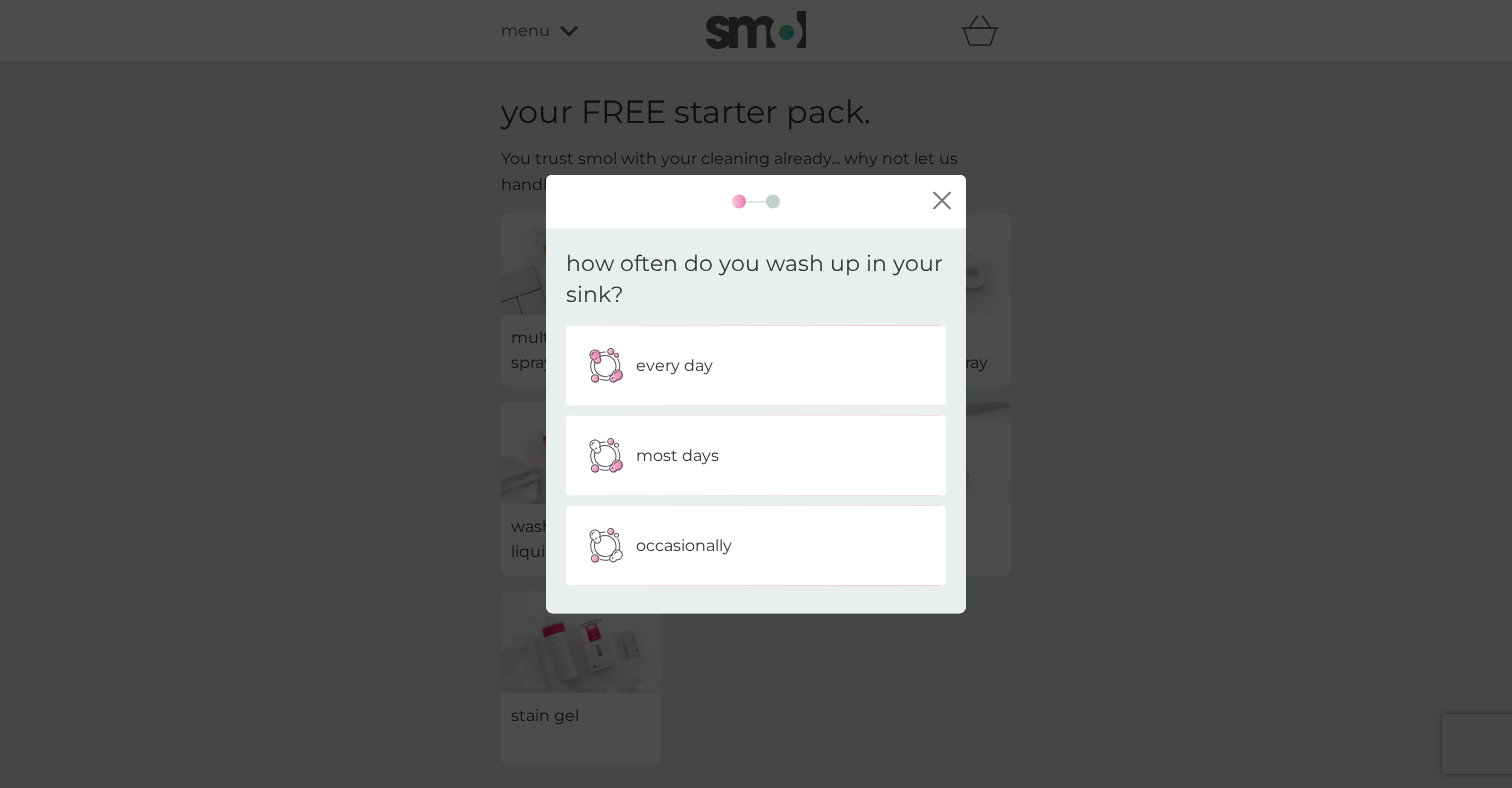 click on "close" at bounding box center (756, 202) 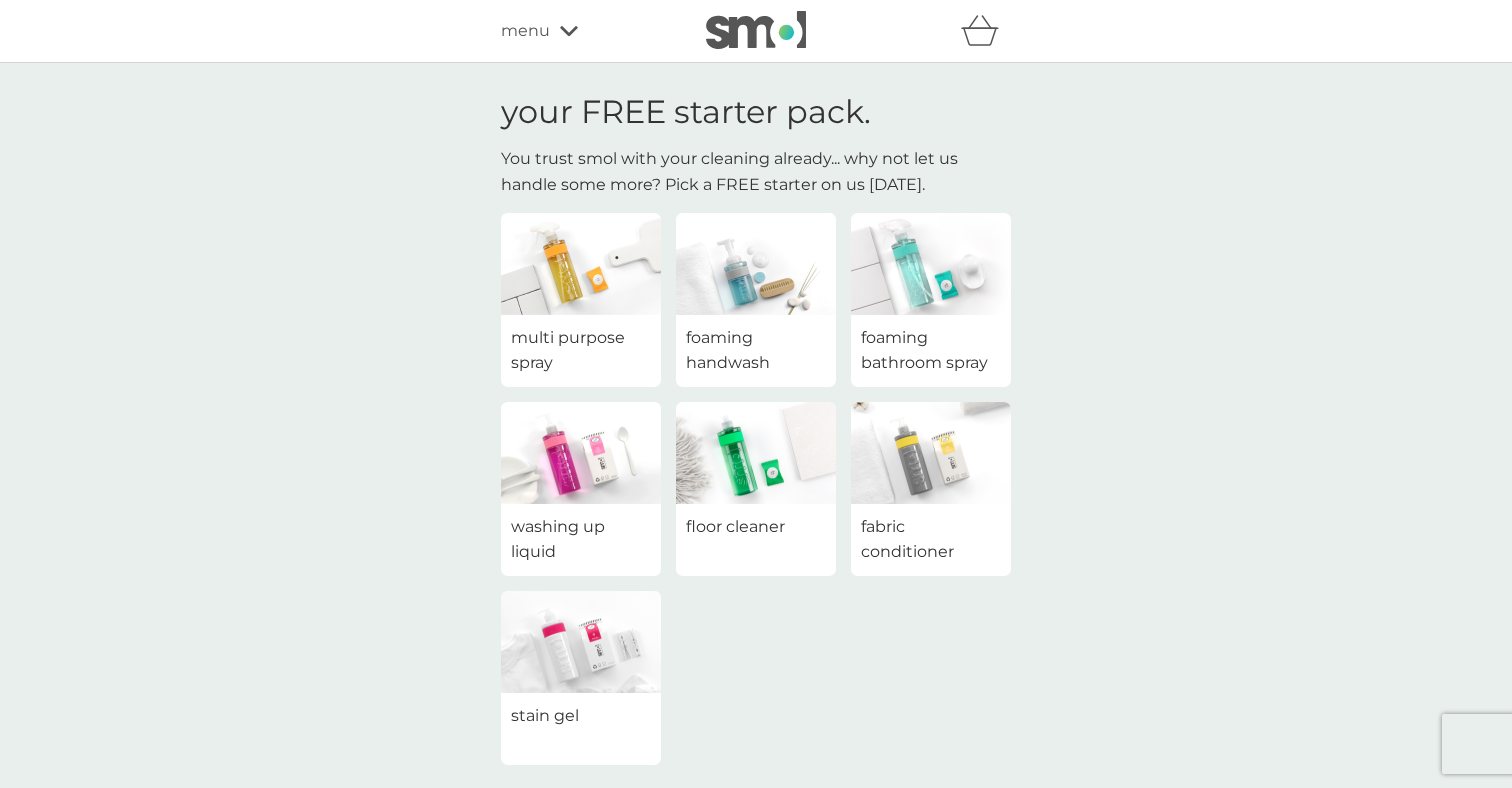 click 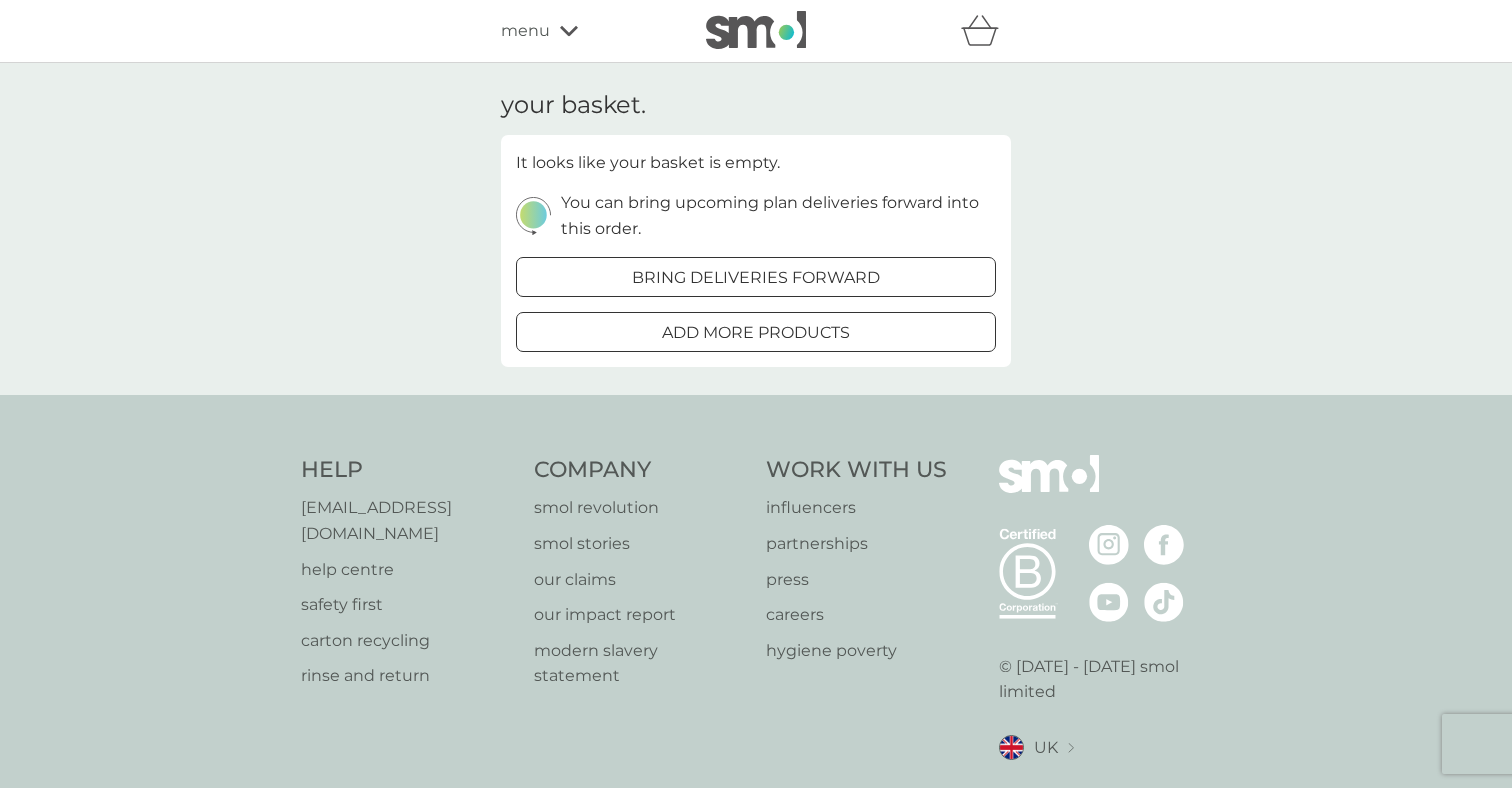 click on "menu" at bounding box center (525, 31) 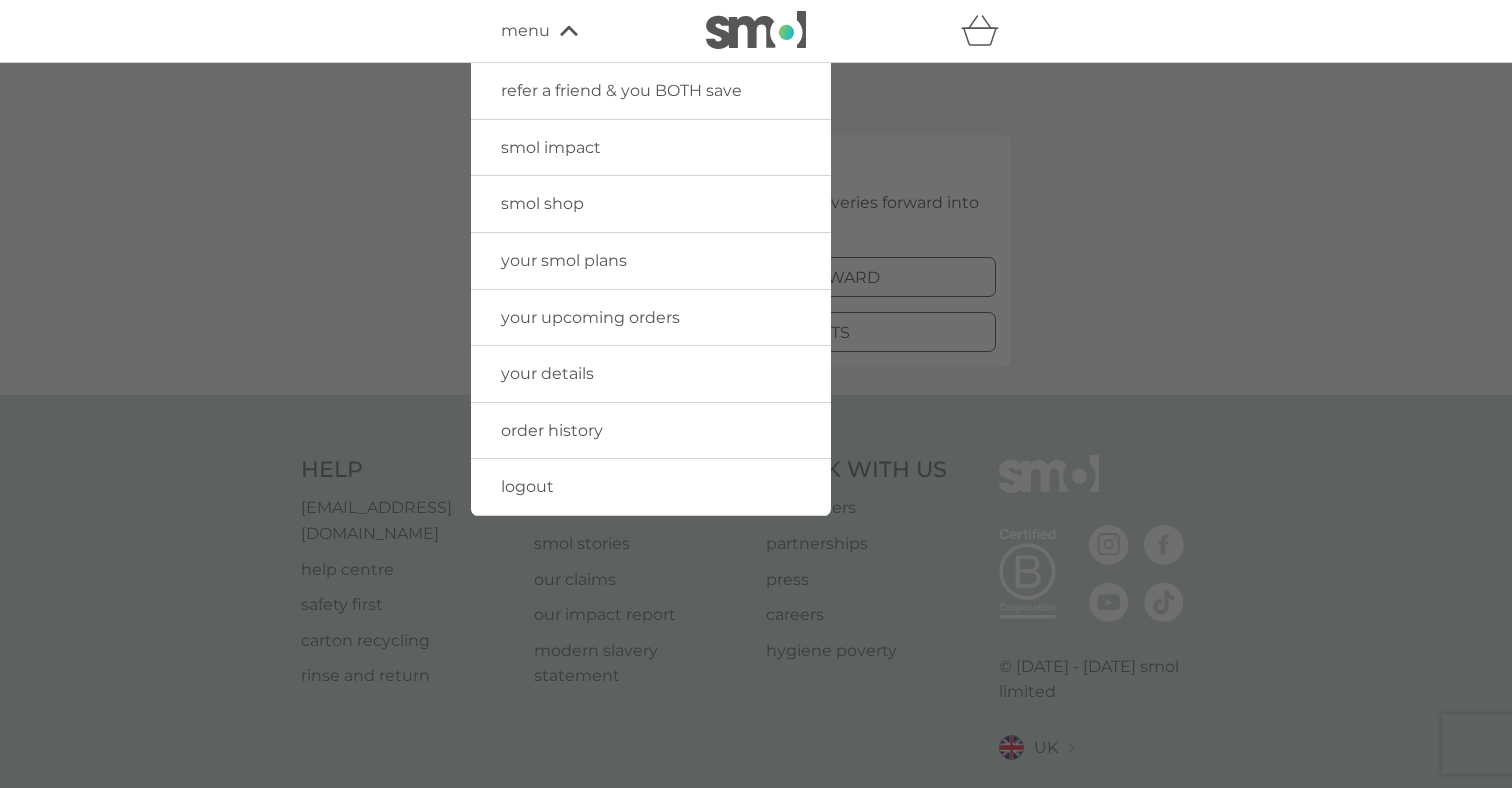 click at bounding box center (756, 30) 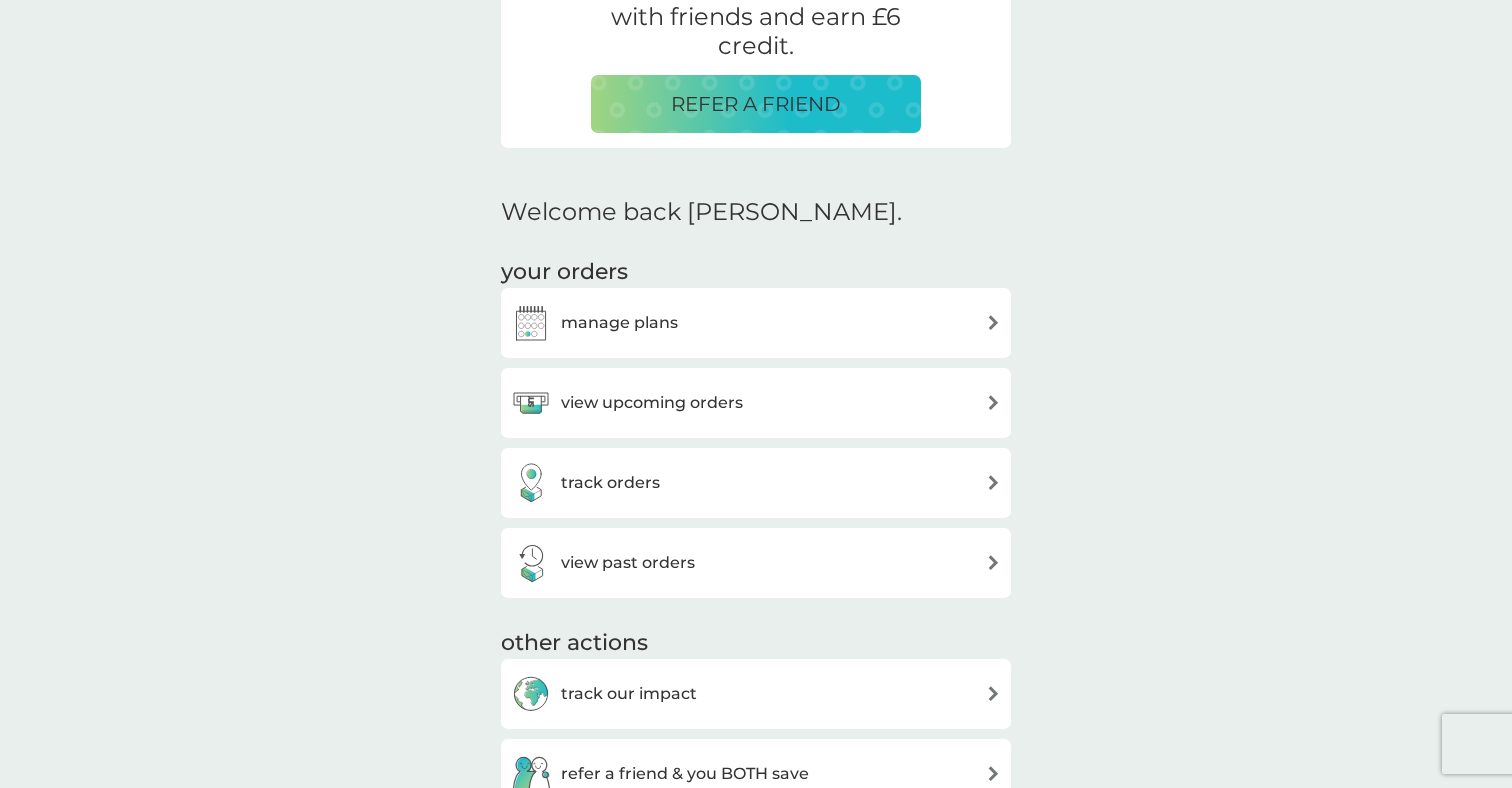 scroll, scrollTop: 452, scrollLeft: 0, axis: vertical 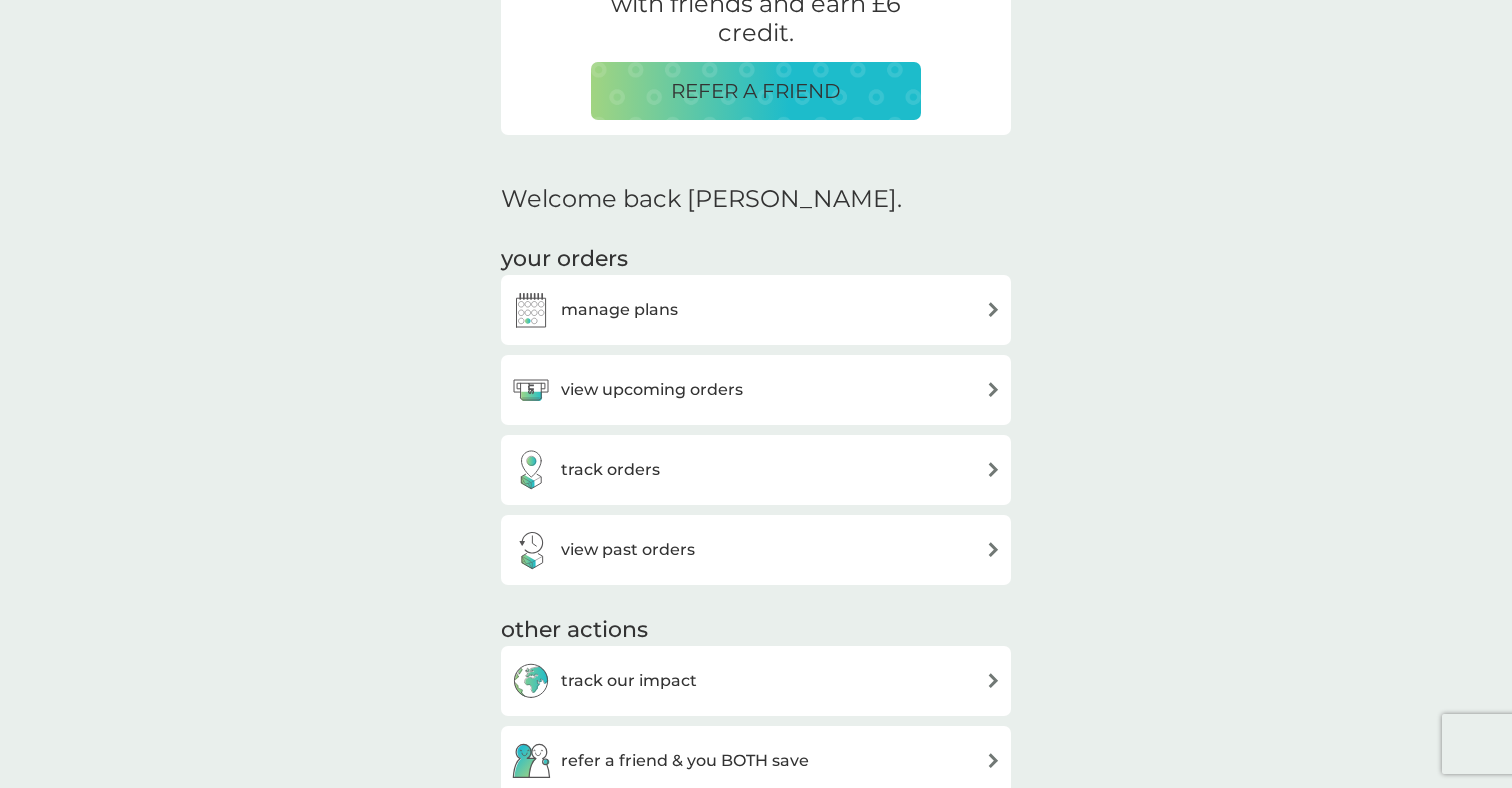 click on "view upcoming orders" at bounding box center (627, 390) 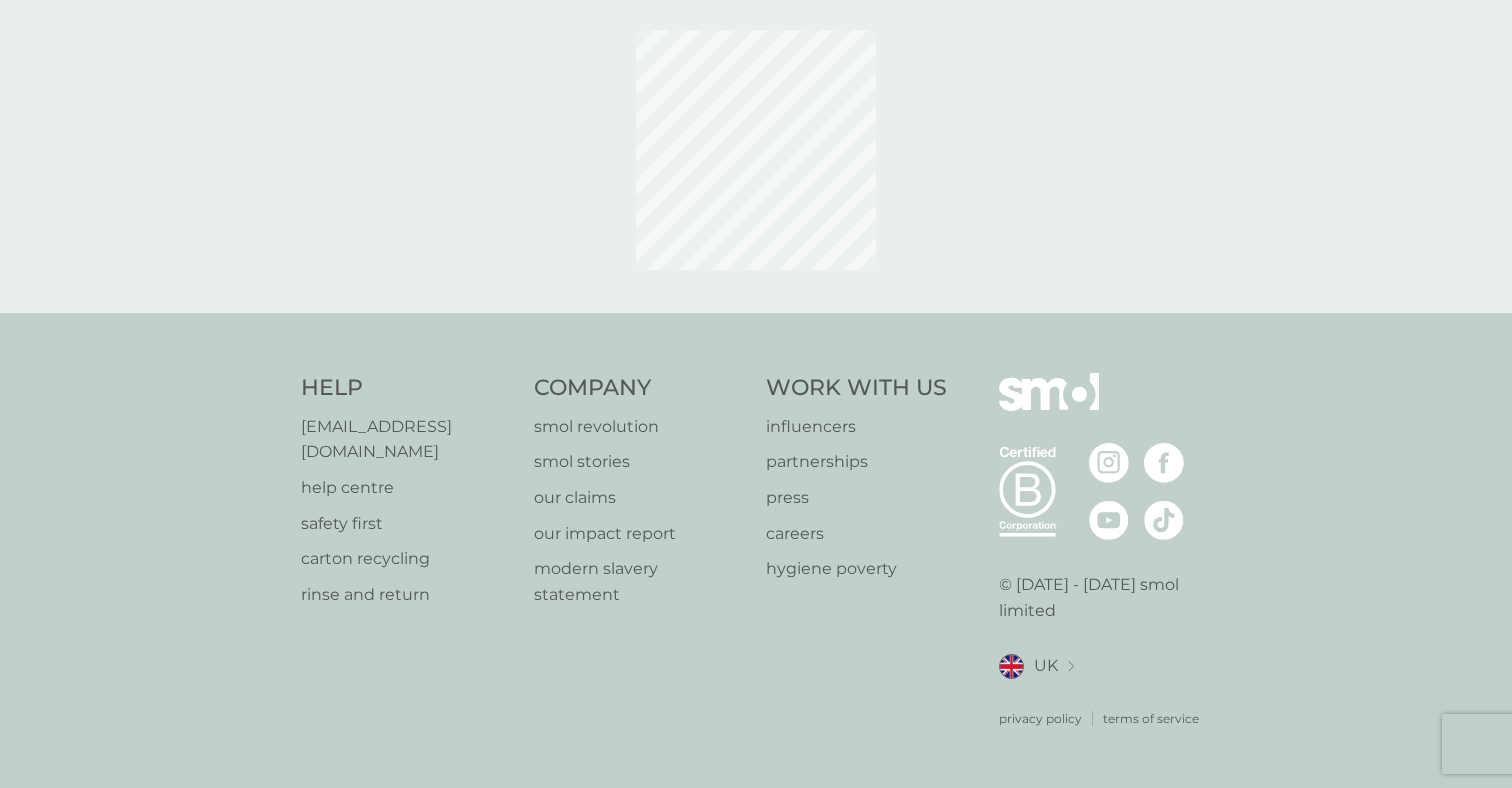 scroll, scrollTop: 0, scrollLeft: 0, axis: both 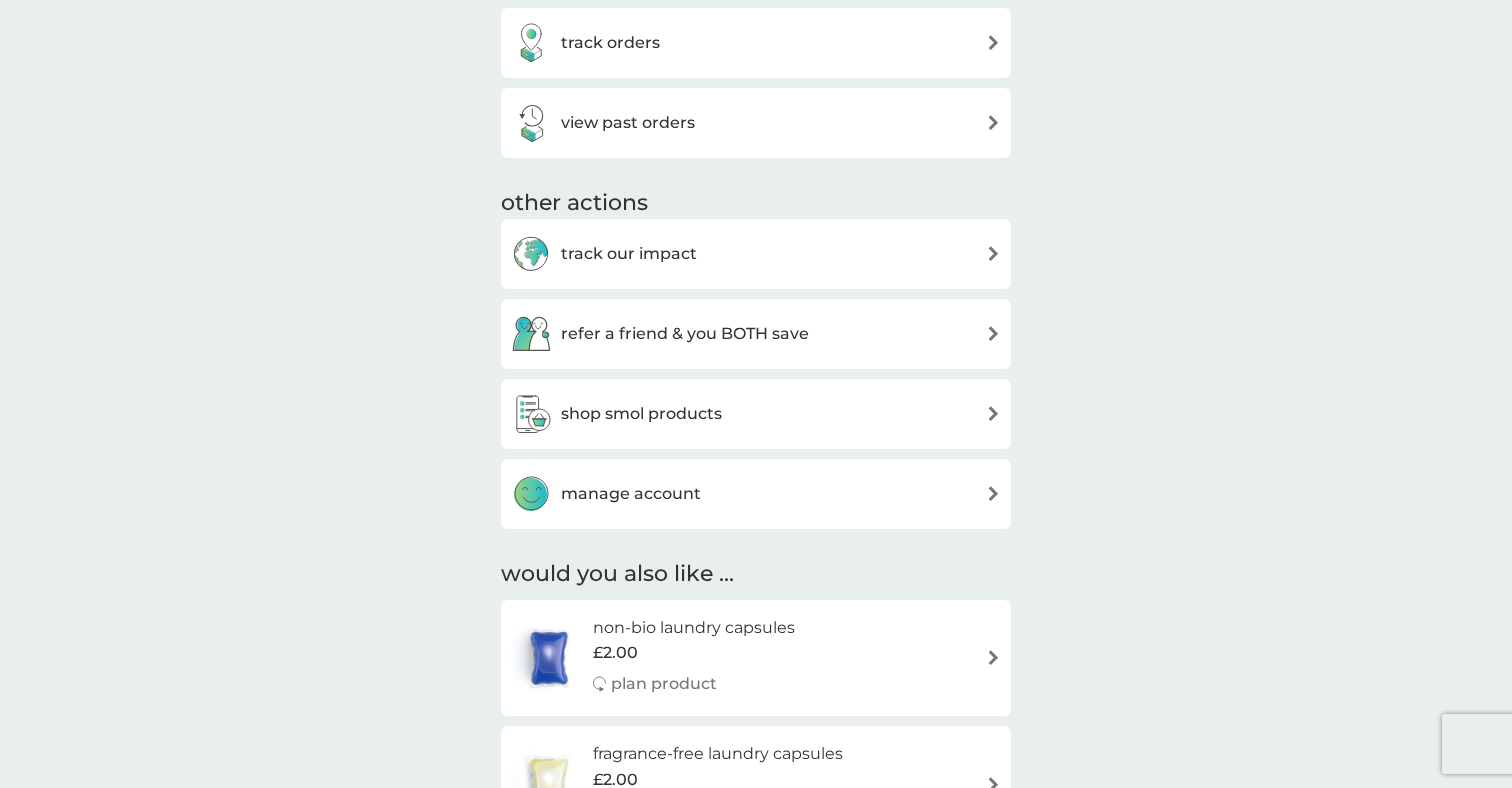 click on "shop smol products" at bounding box center [756, 414] 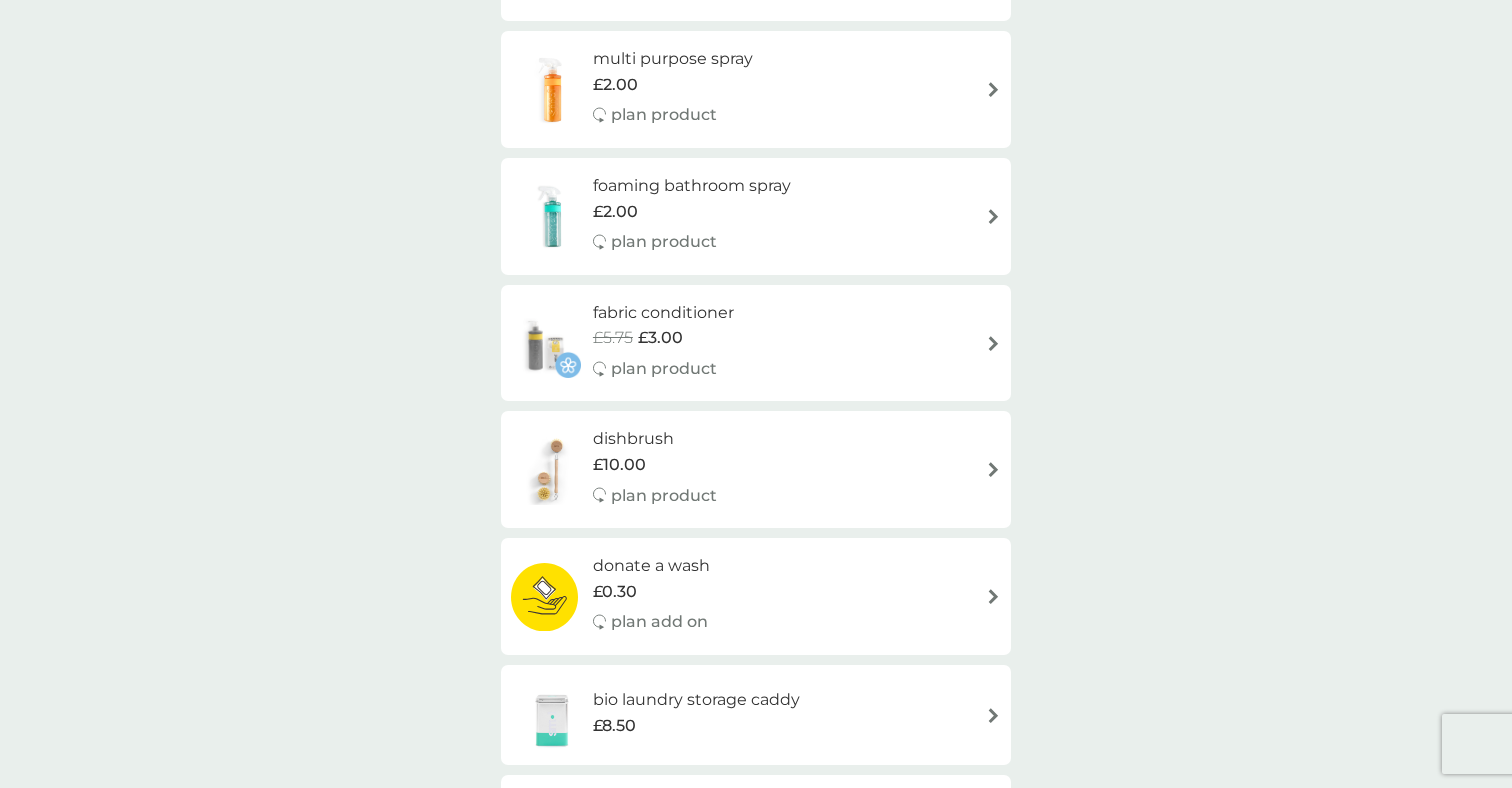 scroll, scrollTop: 798, scrollLeft: 0, axis: vertical 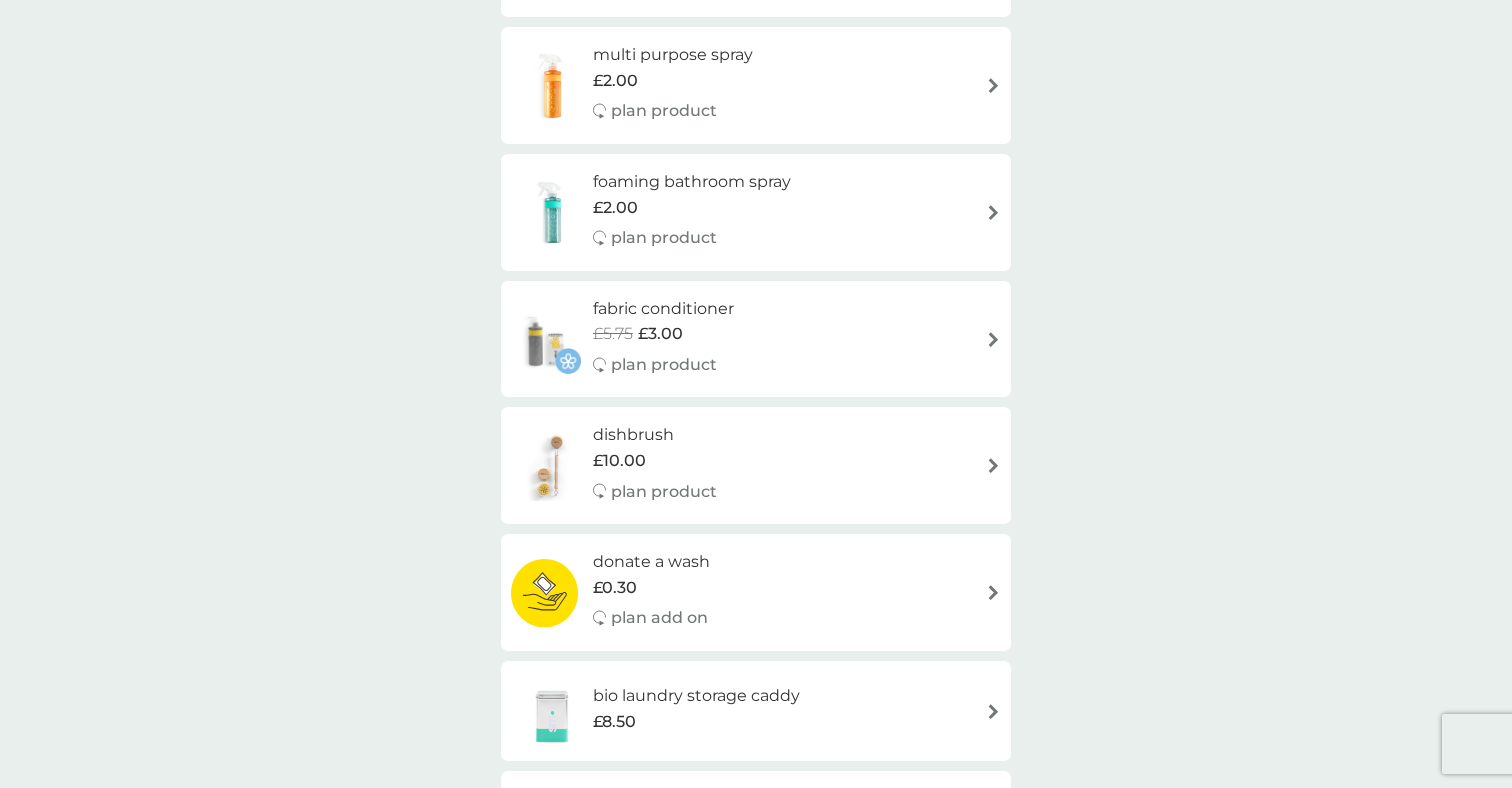 click on "£2.00" at bounding box center (673, 81) 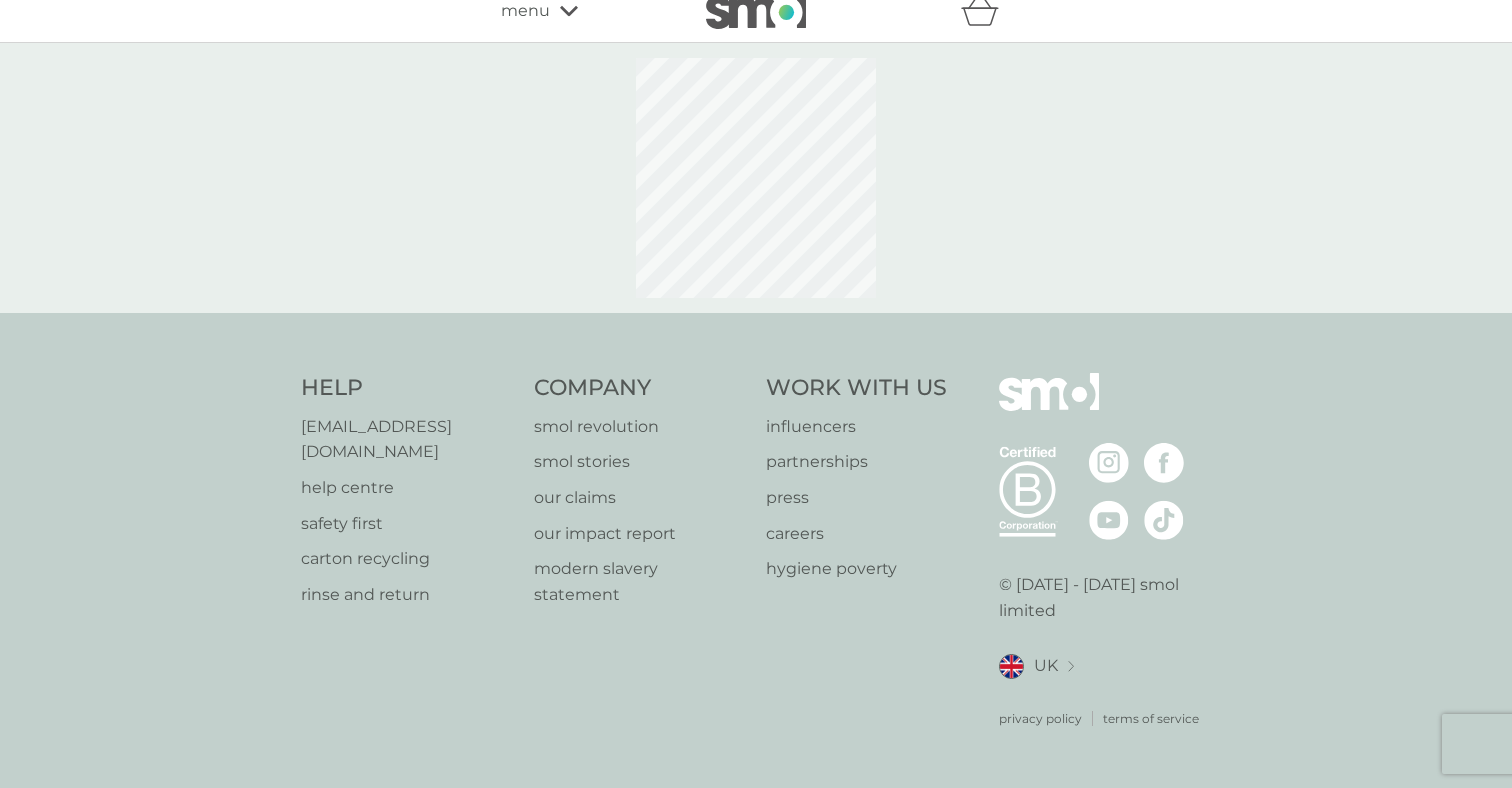 scroll, scrollTop: 0, scrollLeft: 0, axis: both 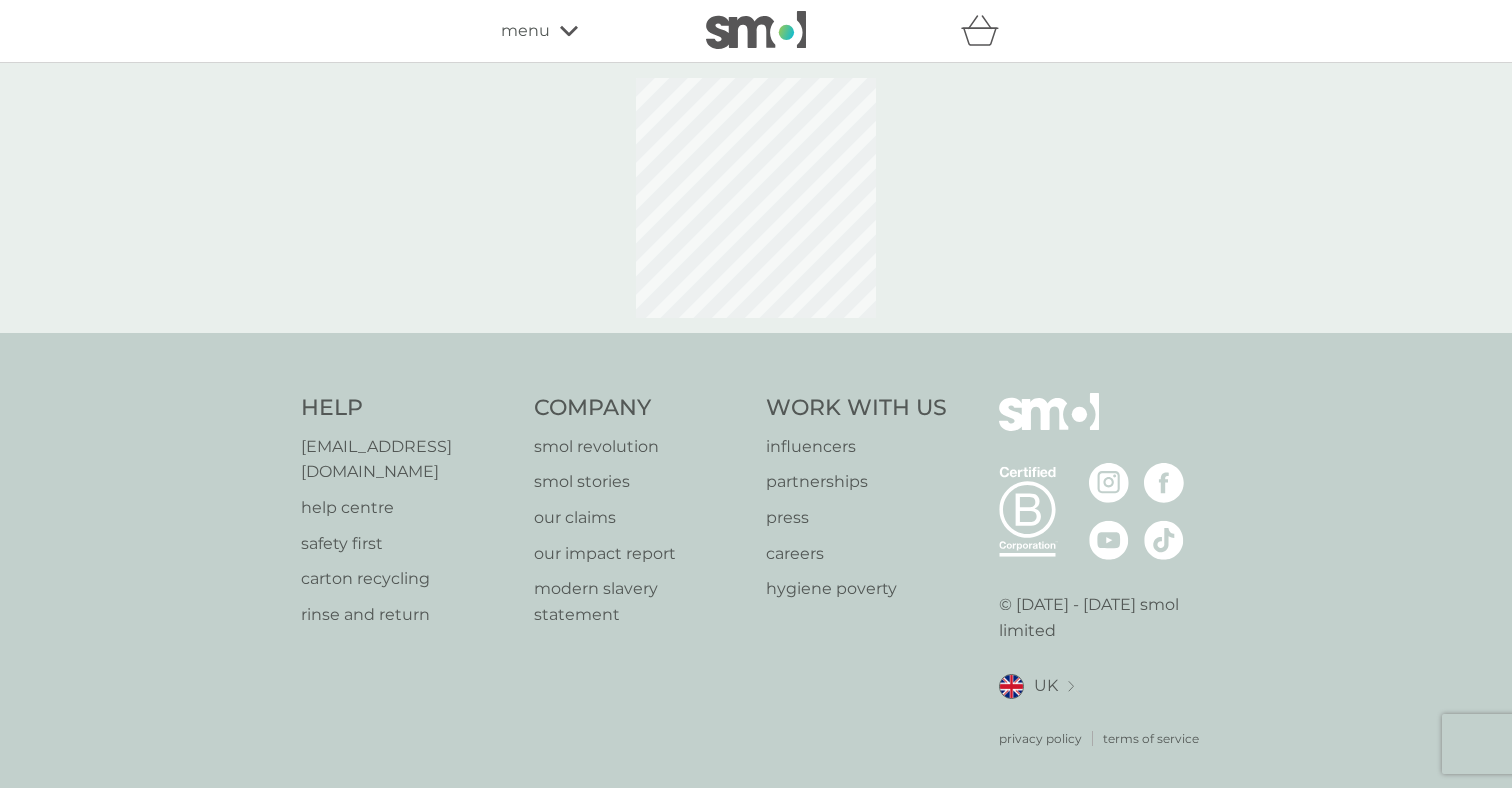 select on "112" 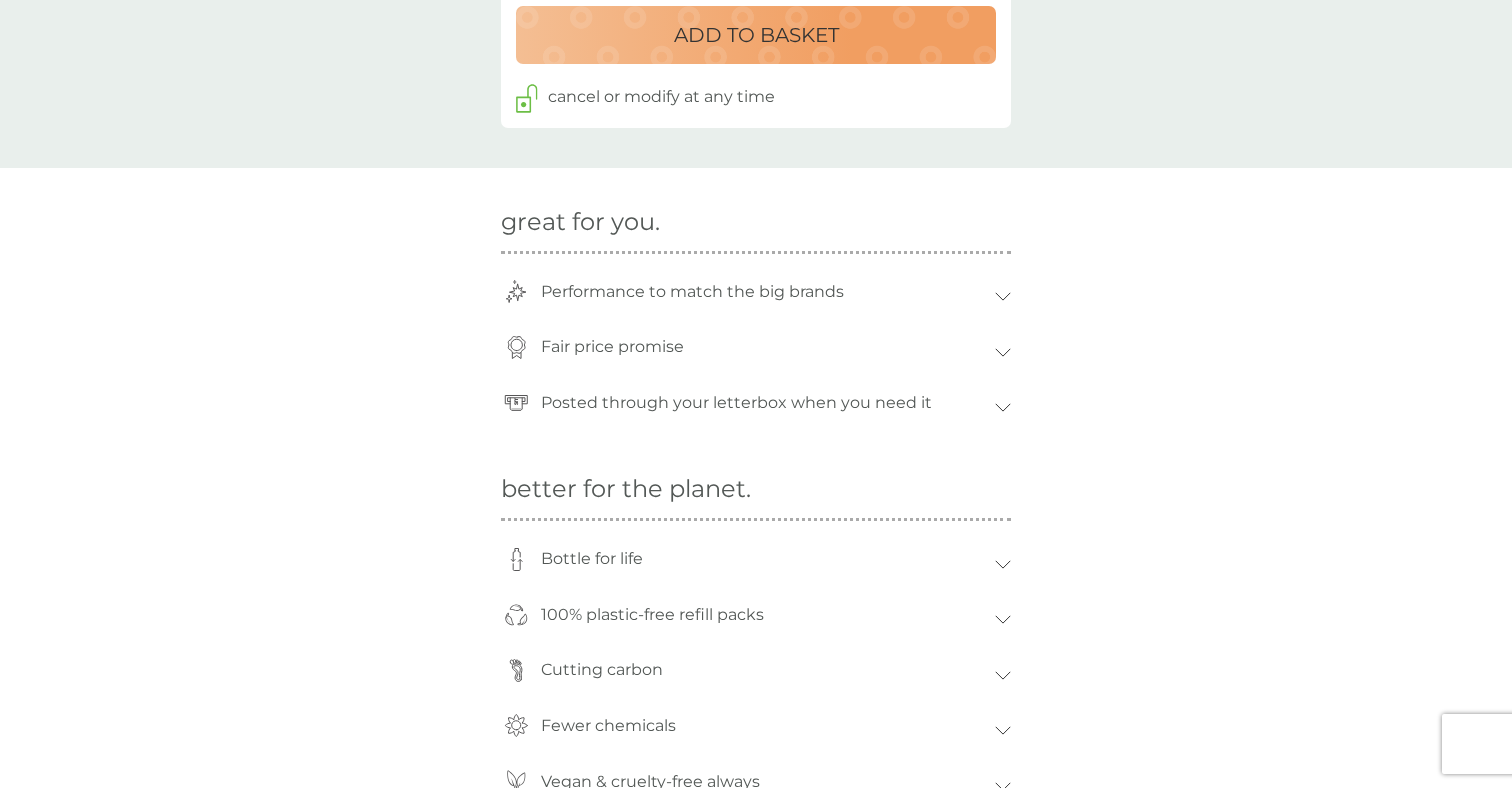 scroll, scrollTop: 1266, scrollLeft: 0, axis: vertical 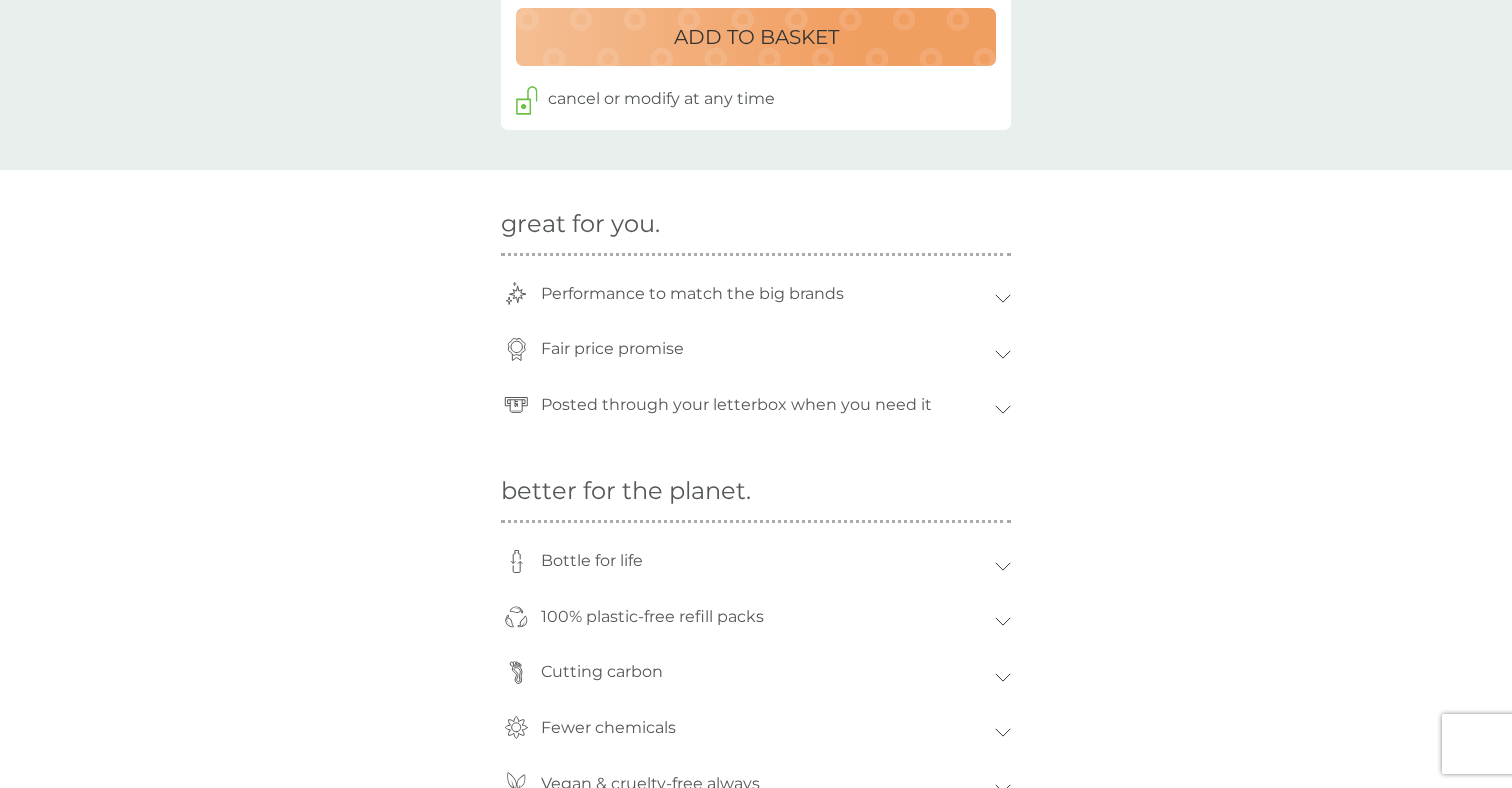 click on "Performance to match the big brands" at bounding box center [692, 294] 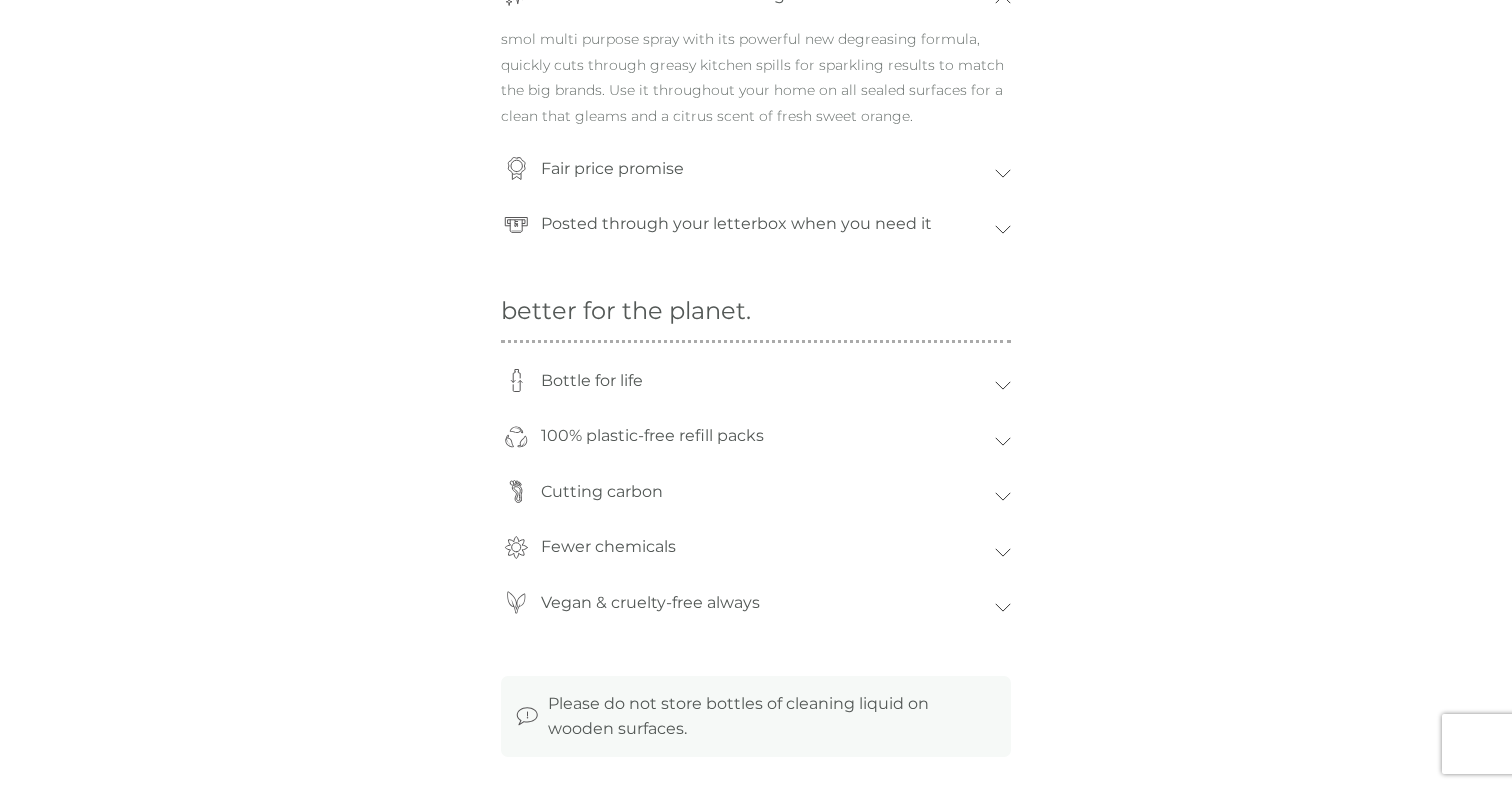 scroll, scrollTop: 1568, scrollLeft: 0, axis: vertical 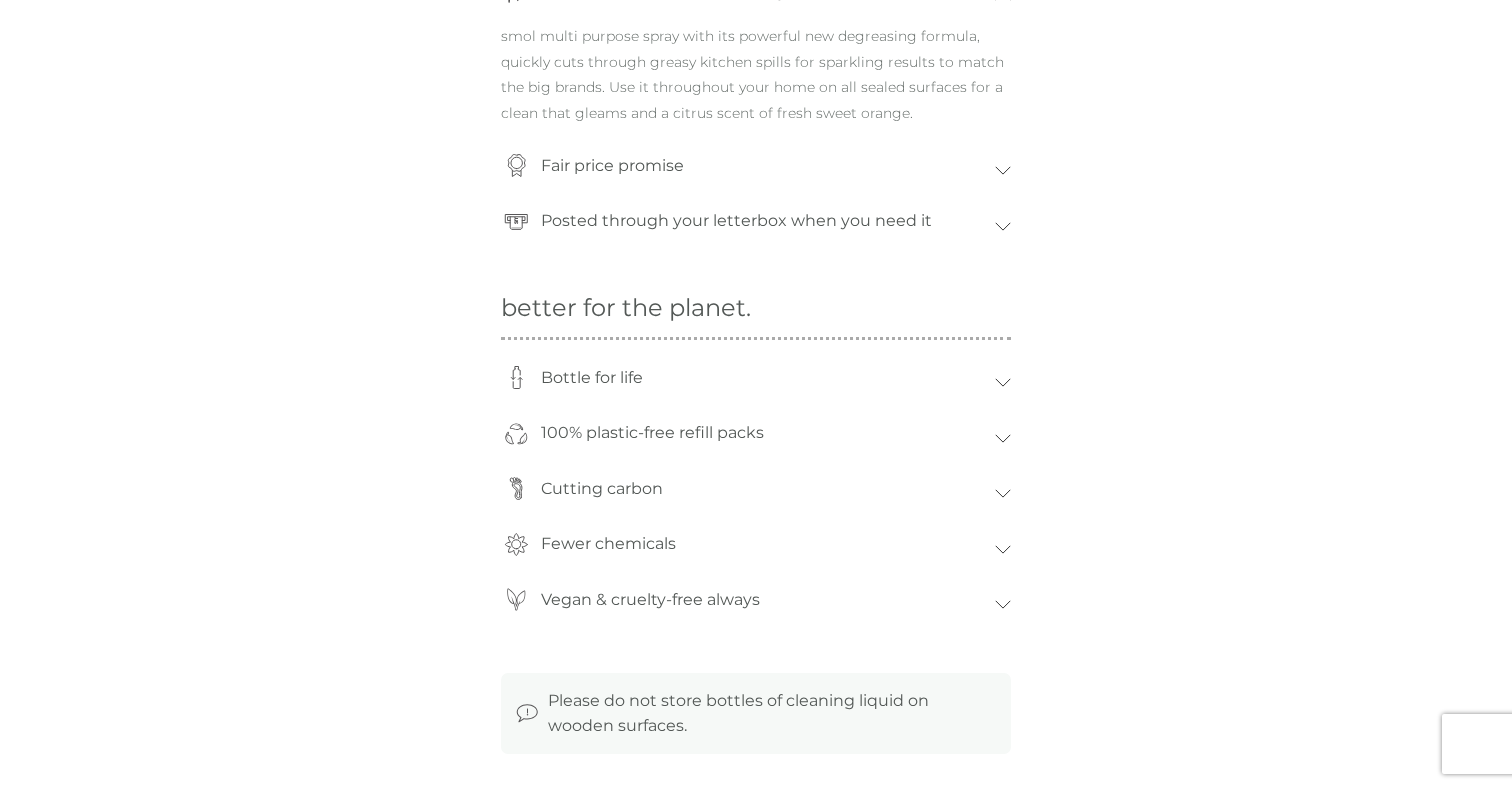click on "Fewer chemicals" at bounding box center [608, 544] 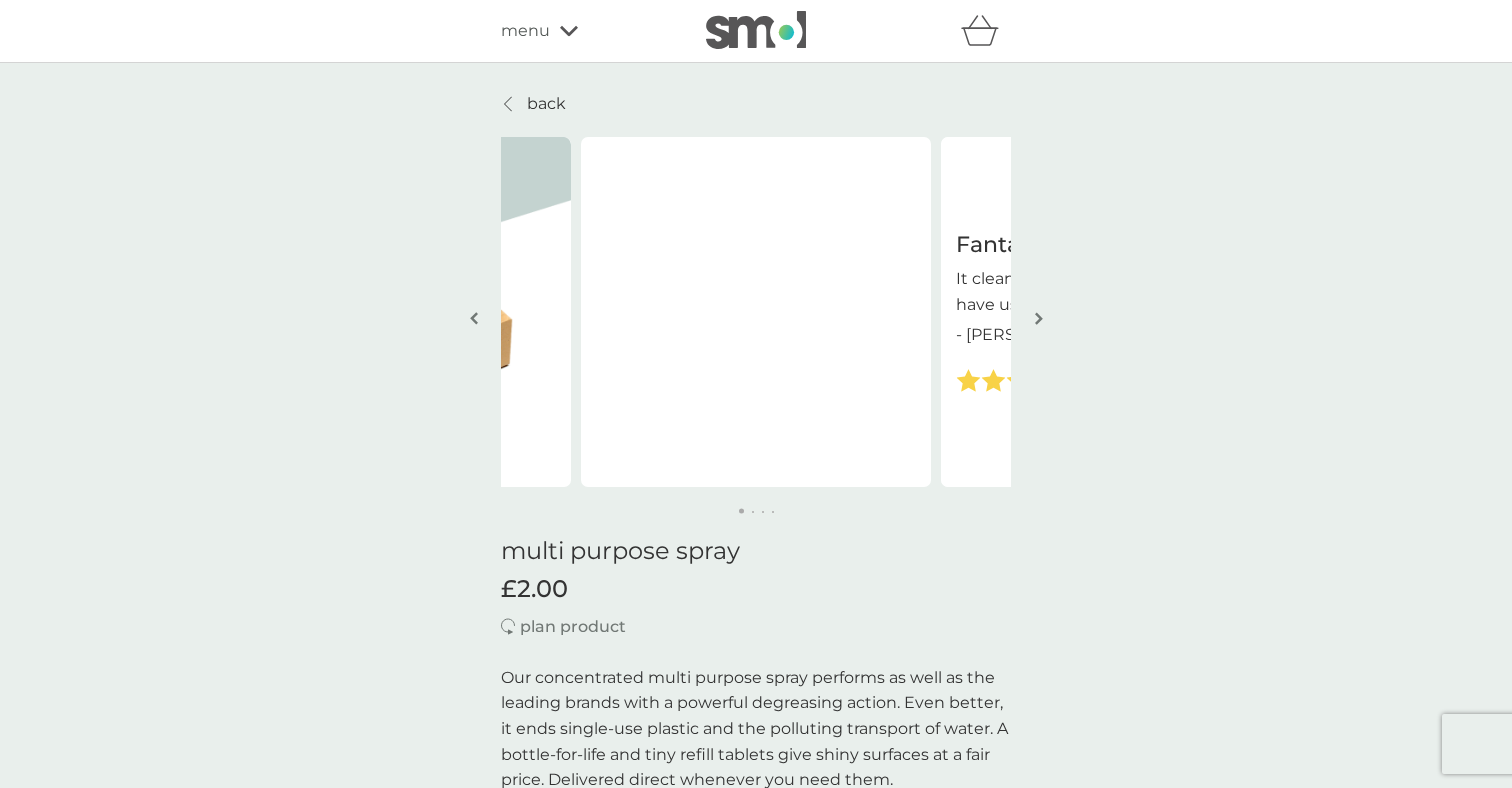scroll, scrollTop: 0, scrollLeft: 0, axis: both 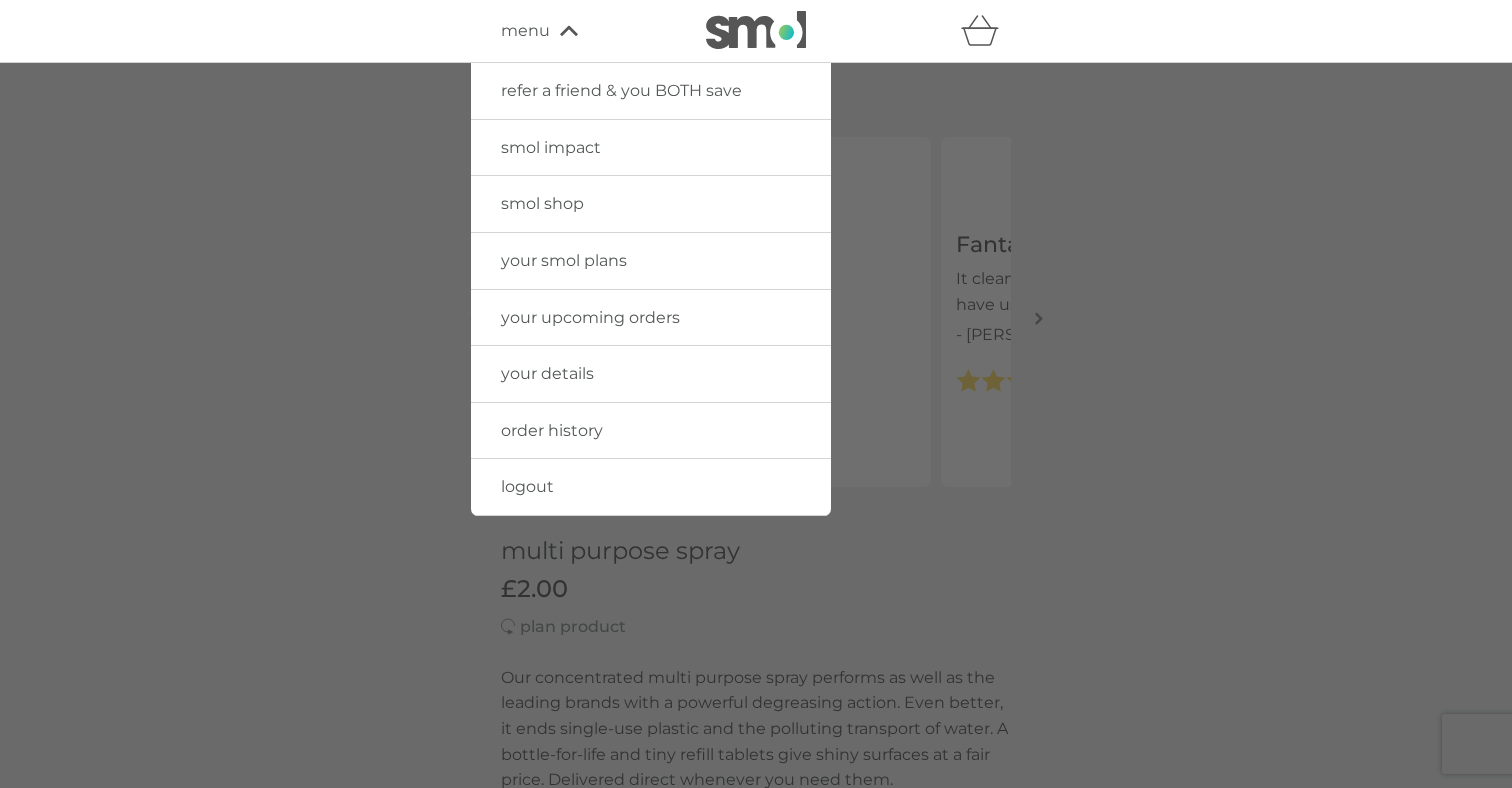 click on "your upcoming orders" at bounding box center (590, 317) 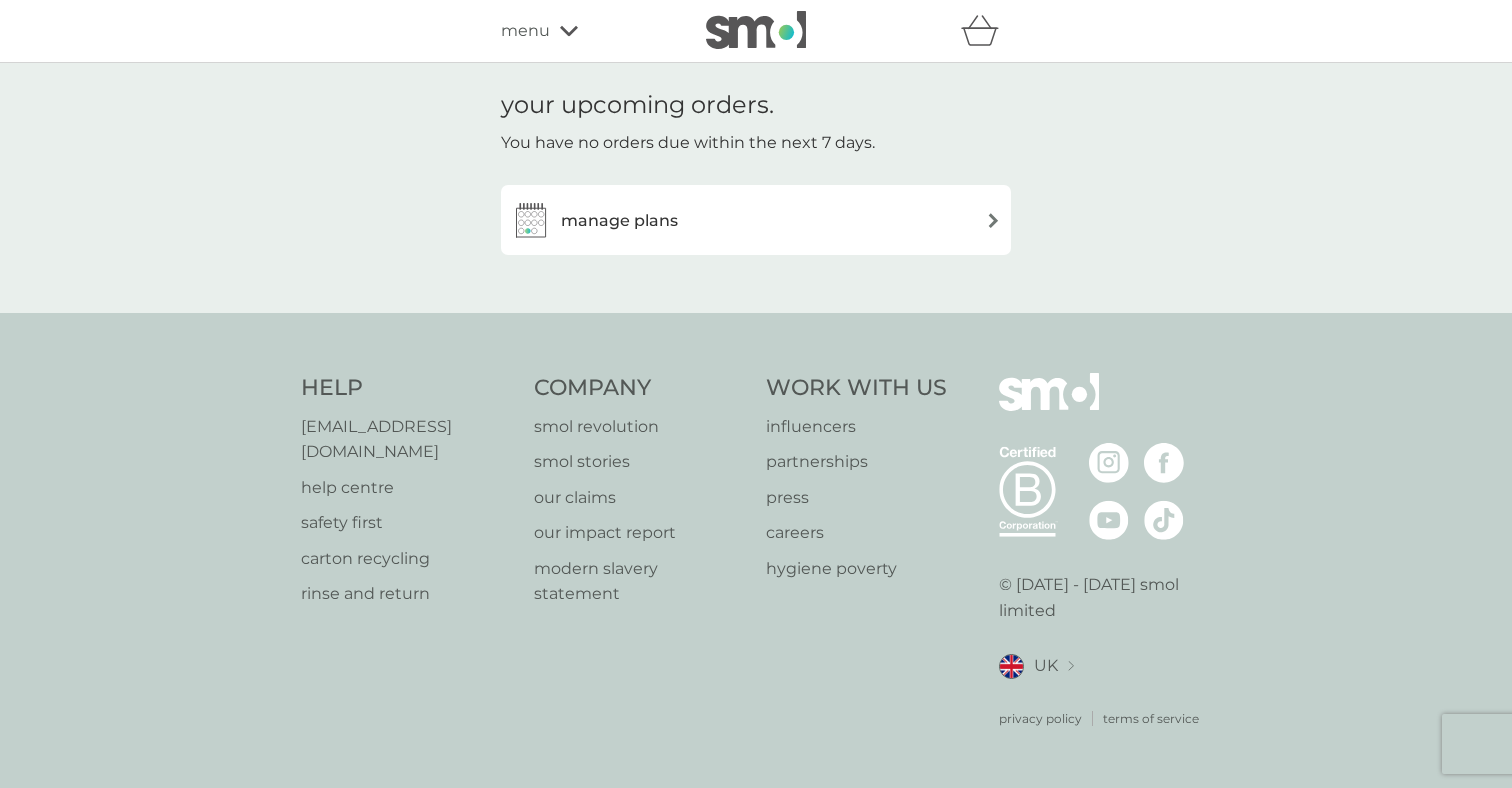 click 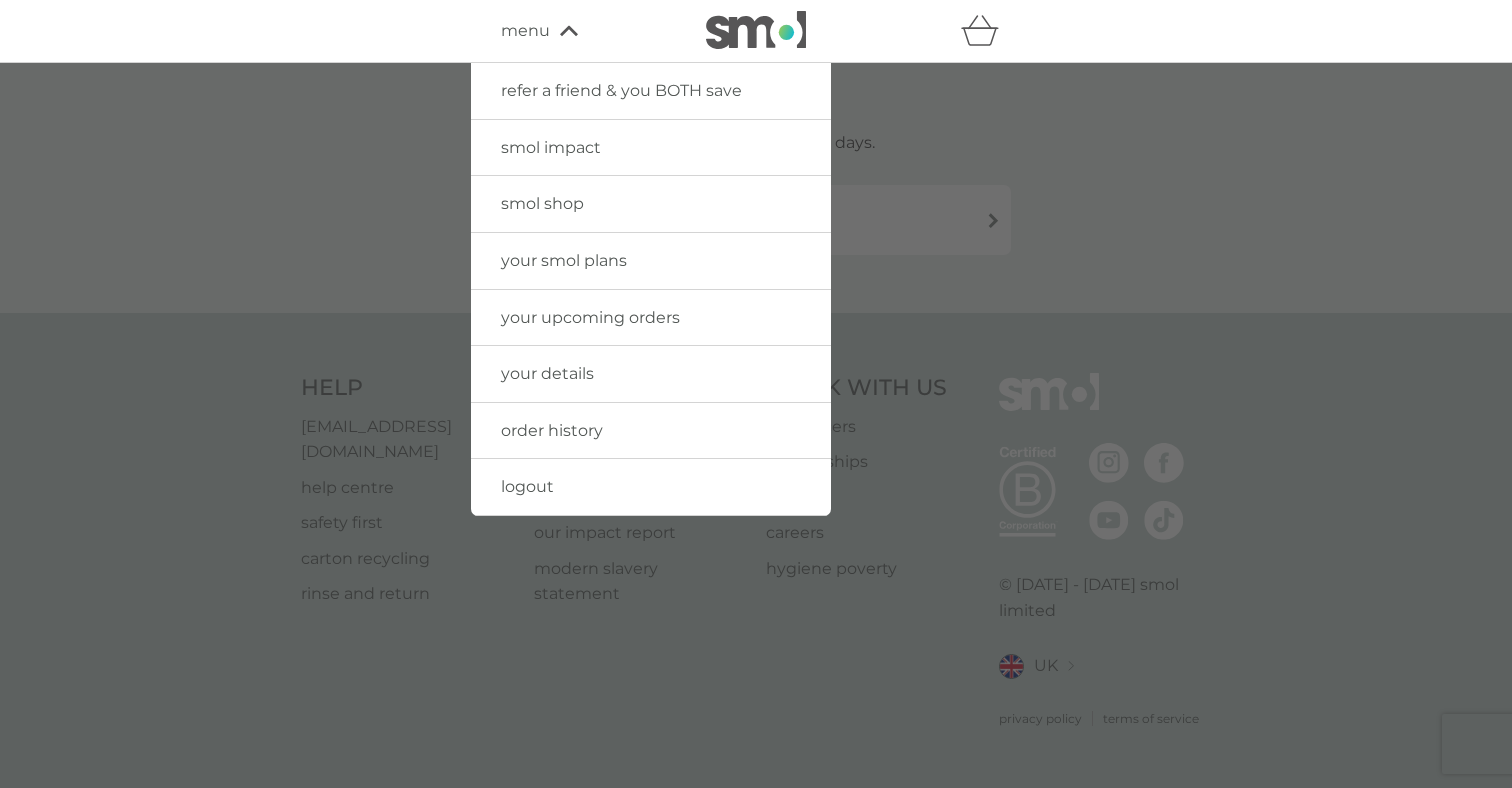click on "your smol plans" at bounding box center (564, 260) 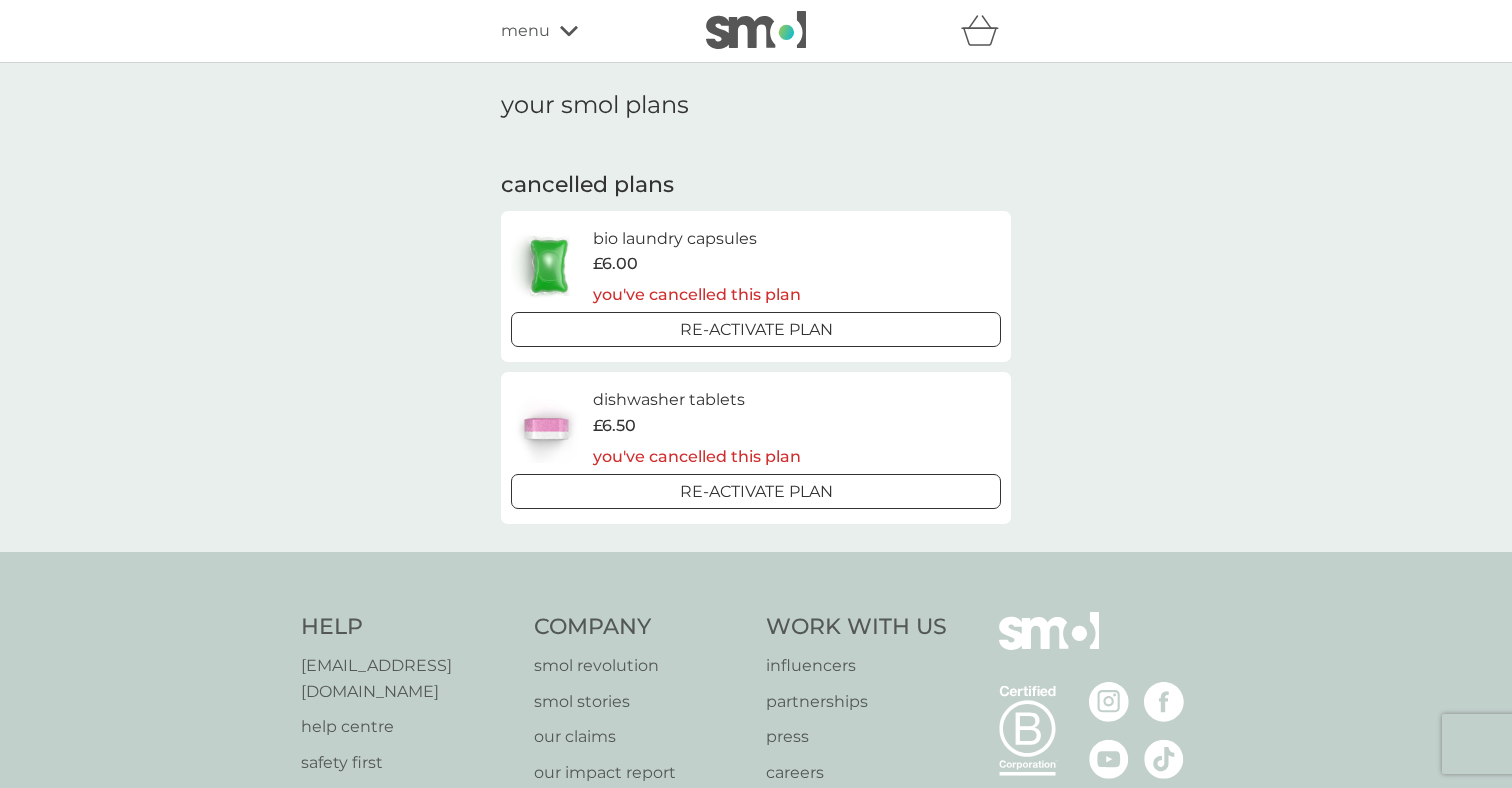 click on "menu" at bounding box center [525, 31] 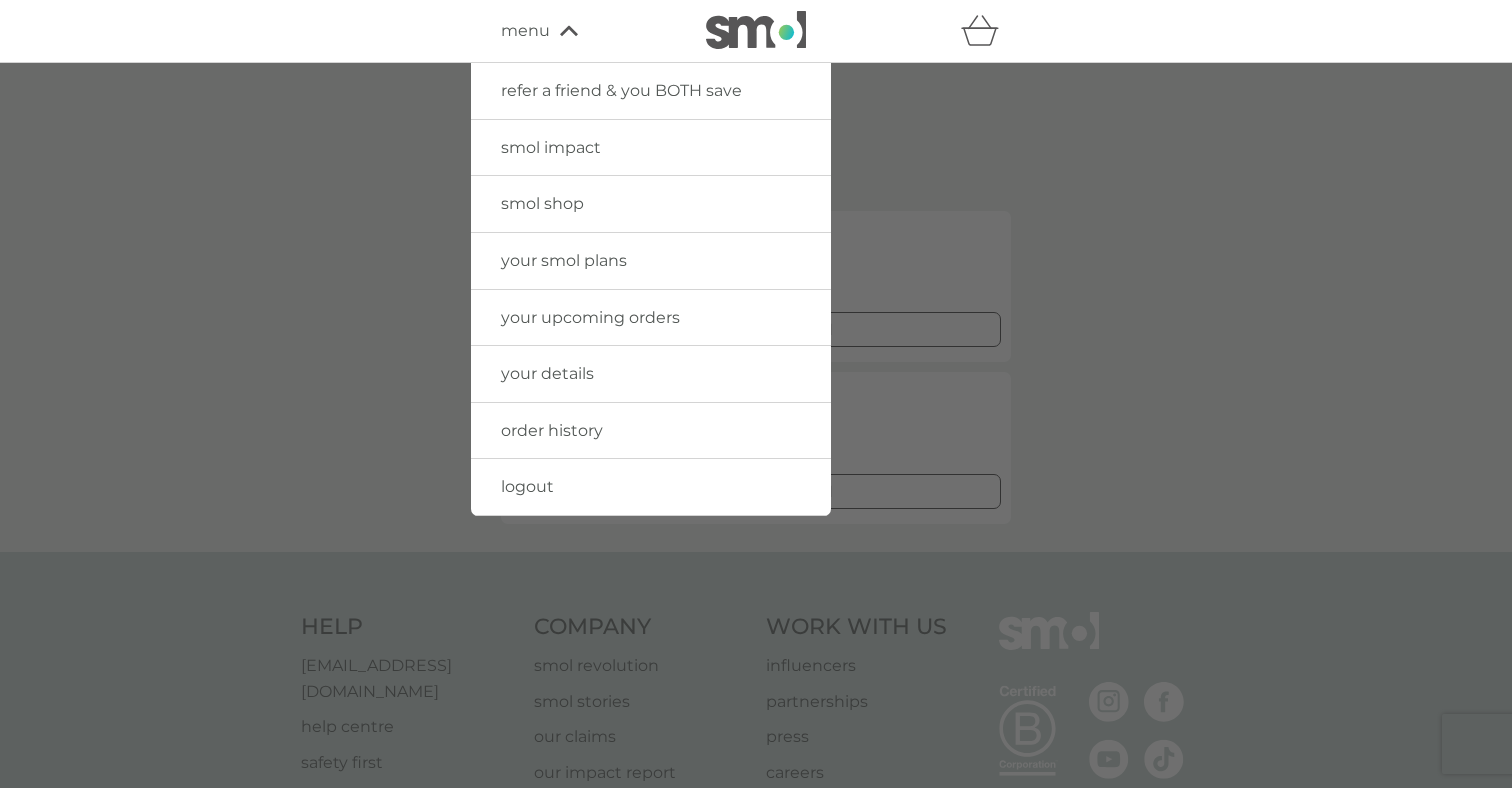 click at bounding box center (756, 30) 